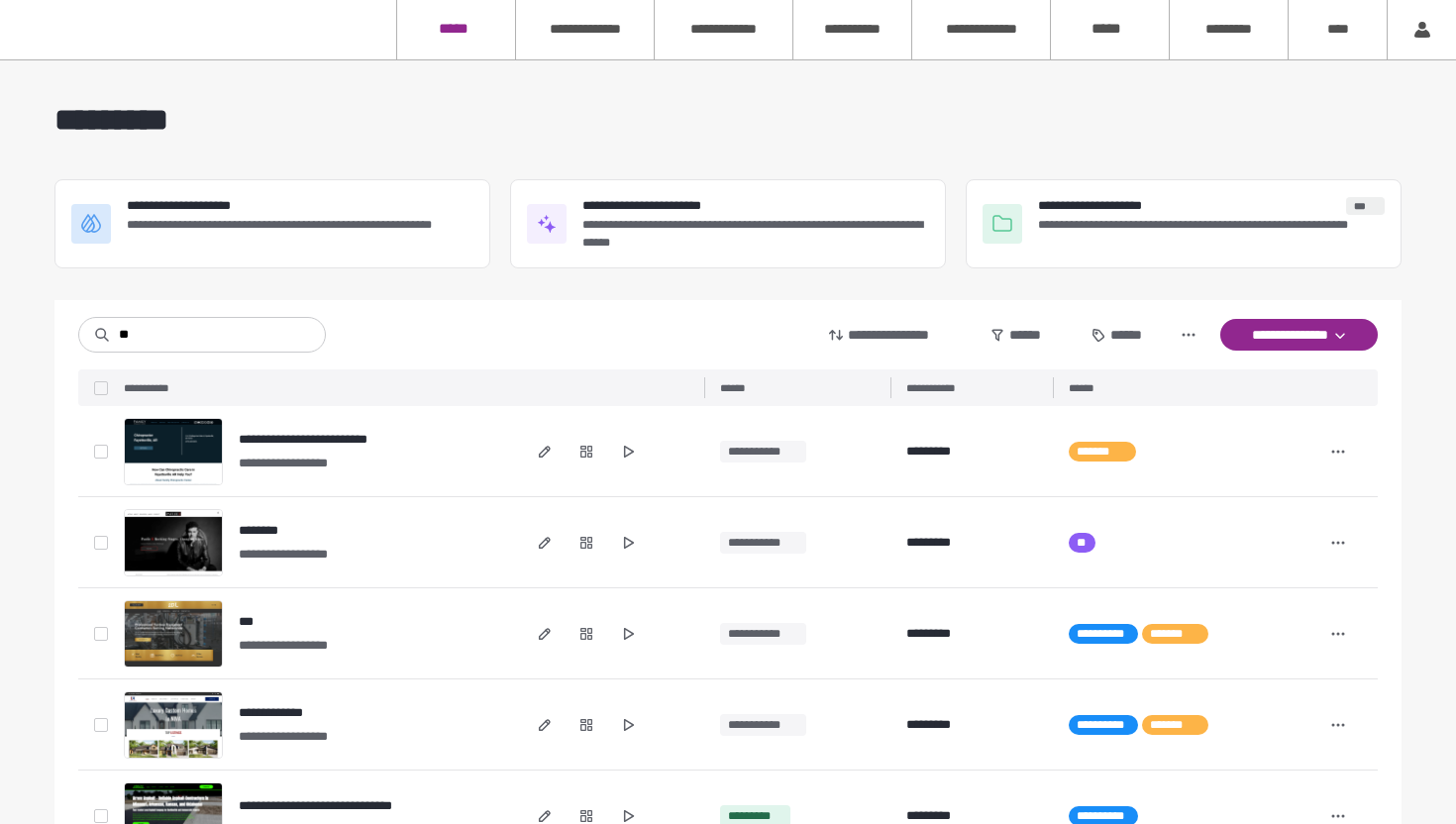 scroll, scrollTop: 0, scrollLeft: 0, axis: both 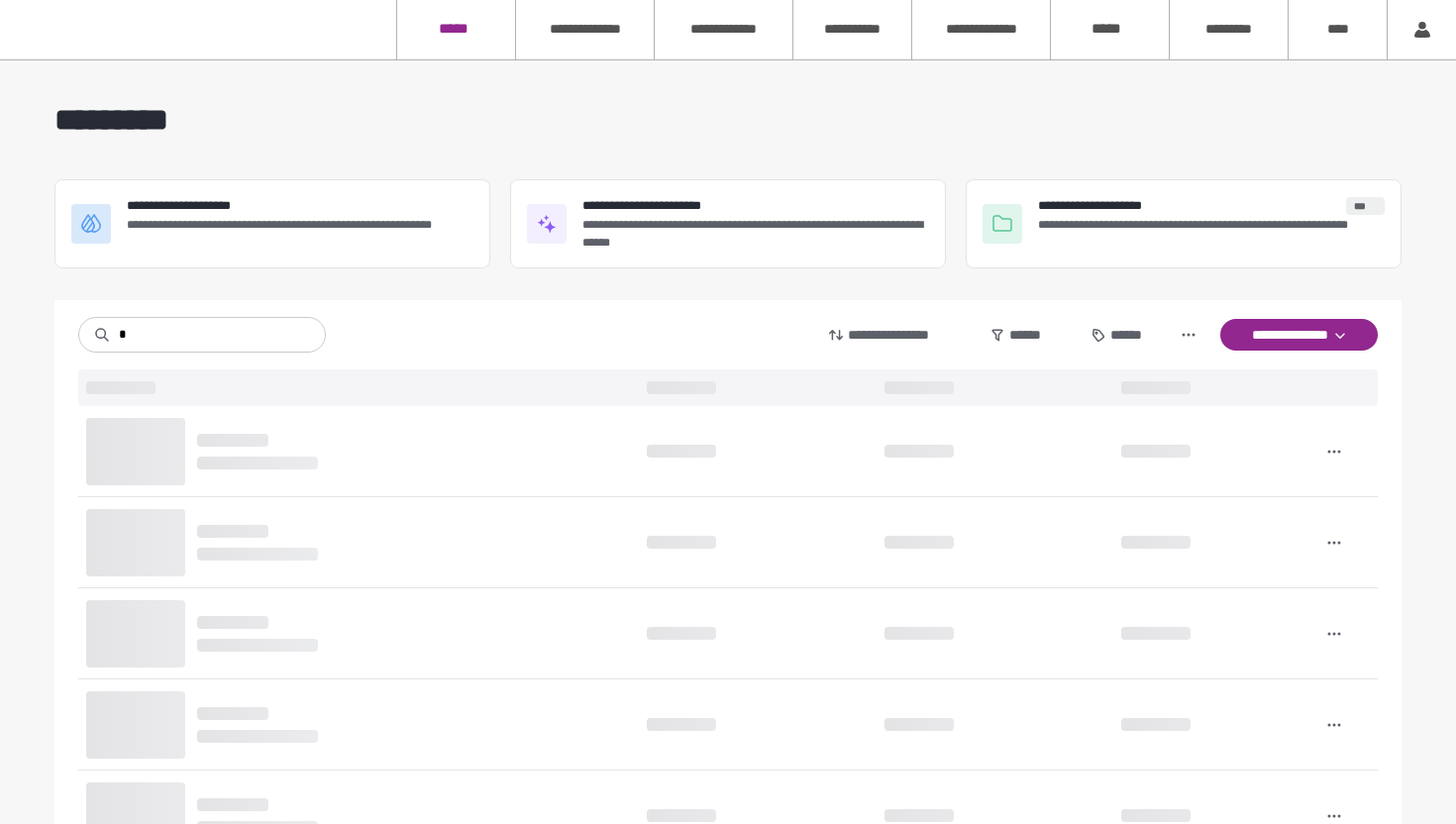 type on "*" 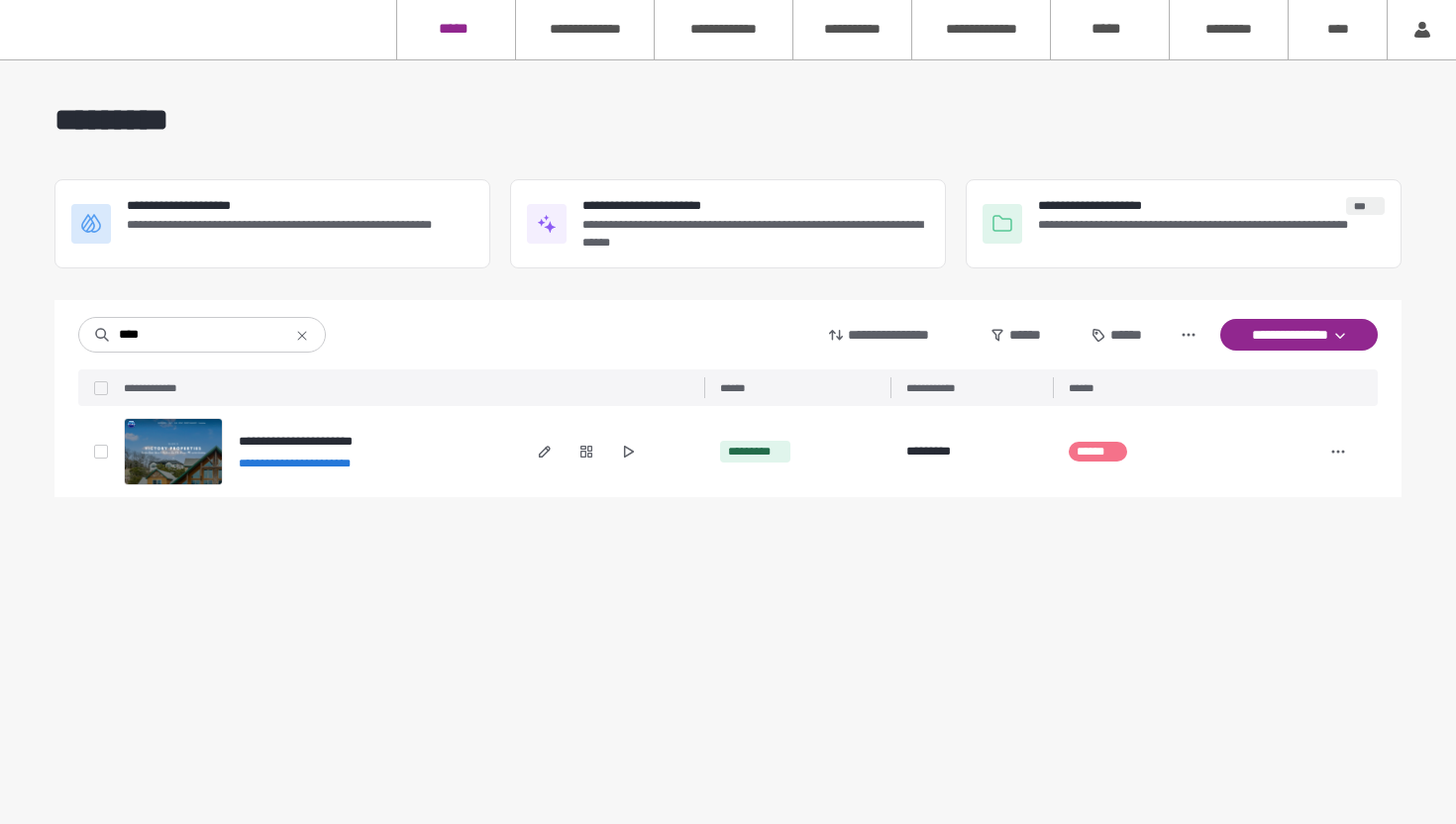 type on "****" 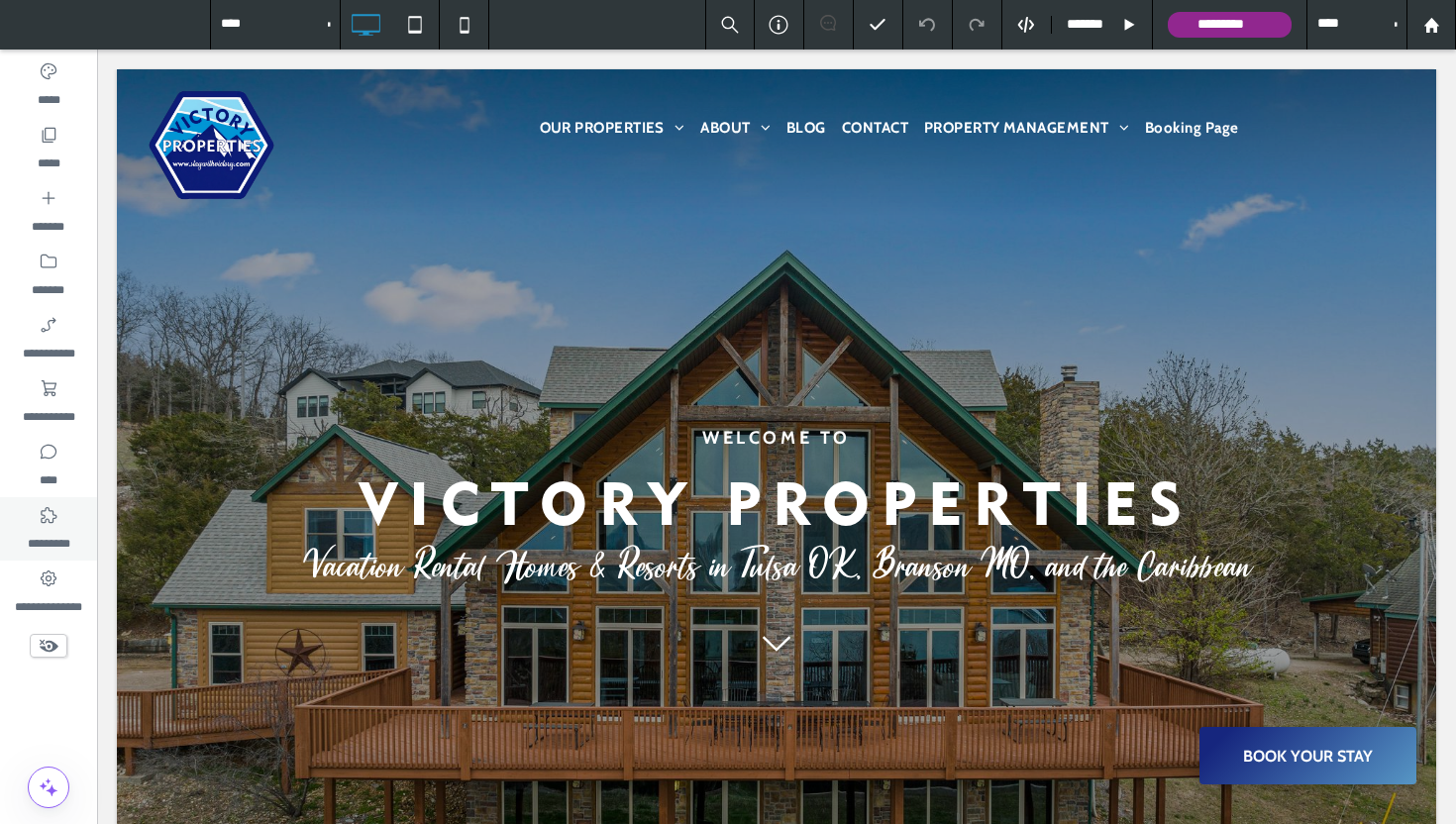 scroll, scrollTop: 0, scrollLeft: 0, axis: both 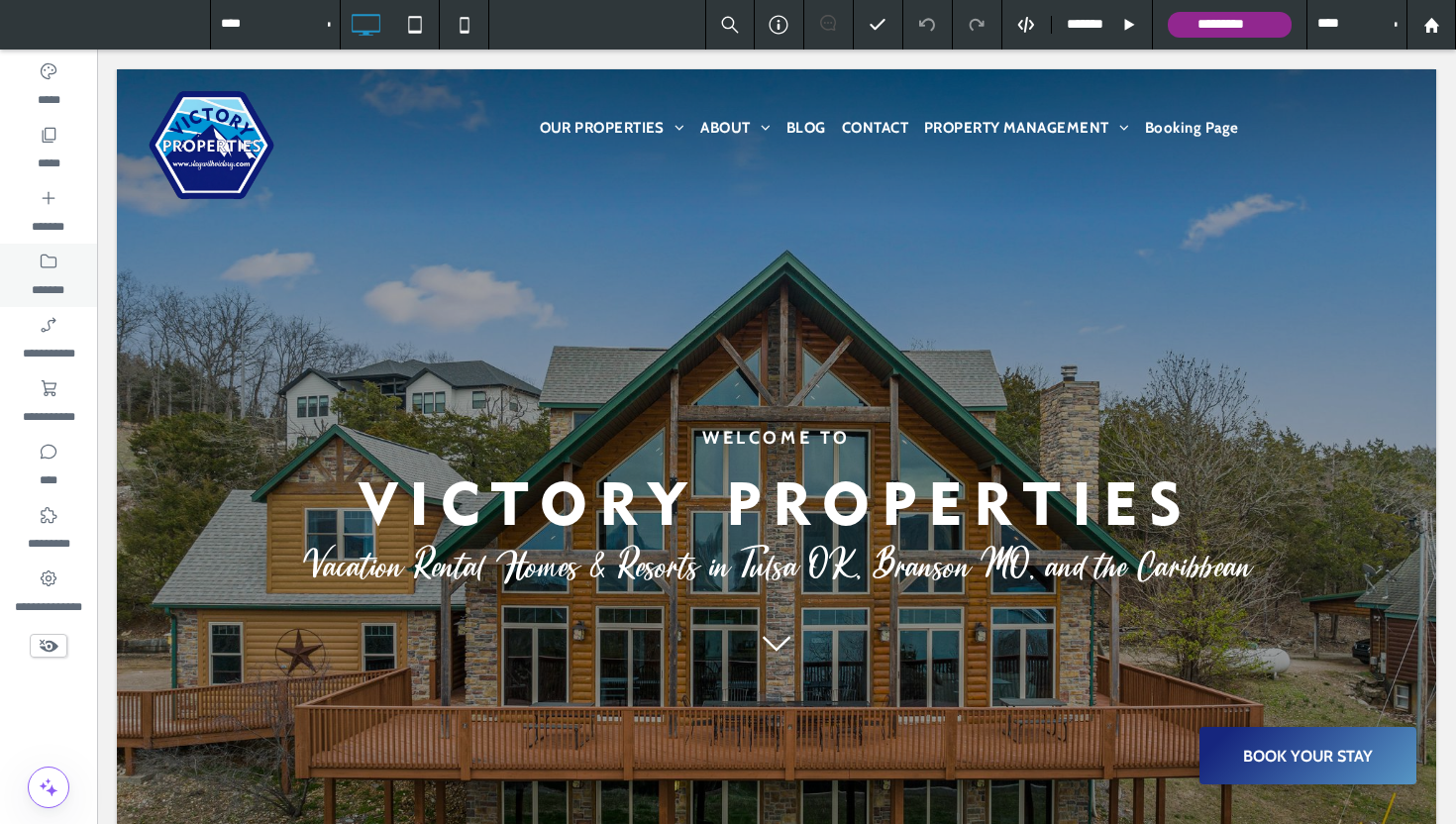click on "*******" at bounding box center (49, 275) 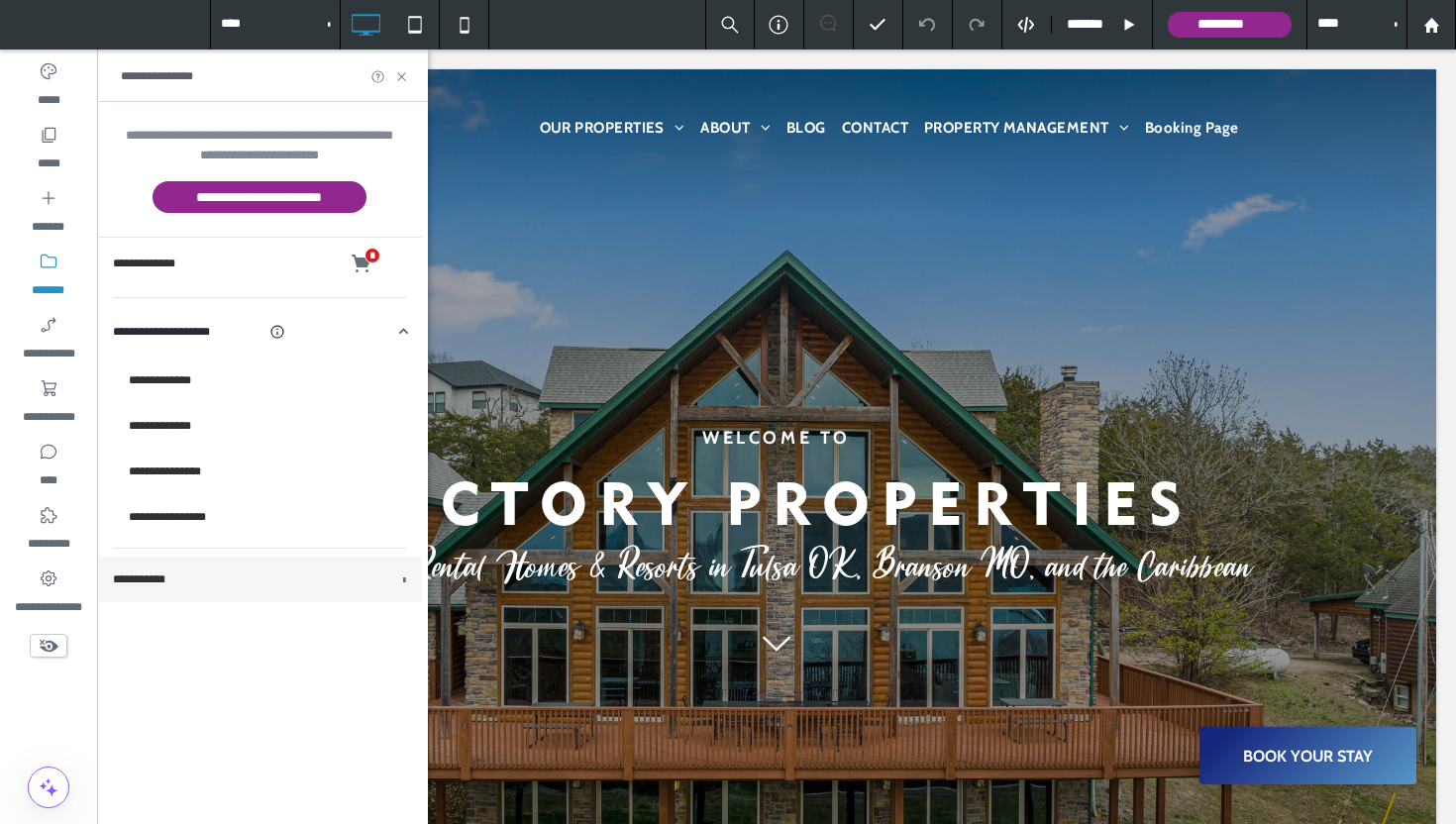 click on "**********" at bounding box center (253, 579) 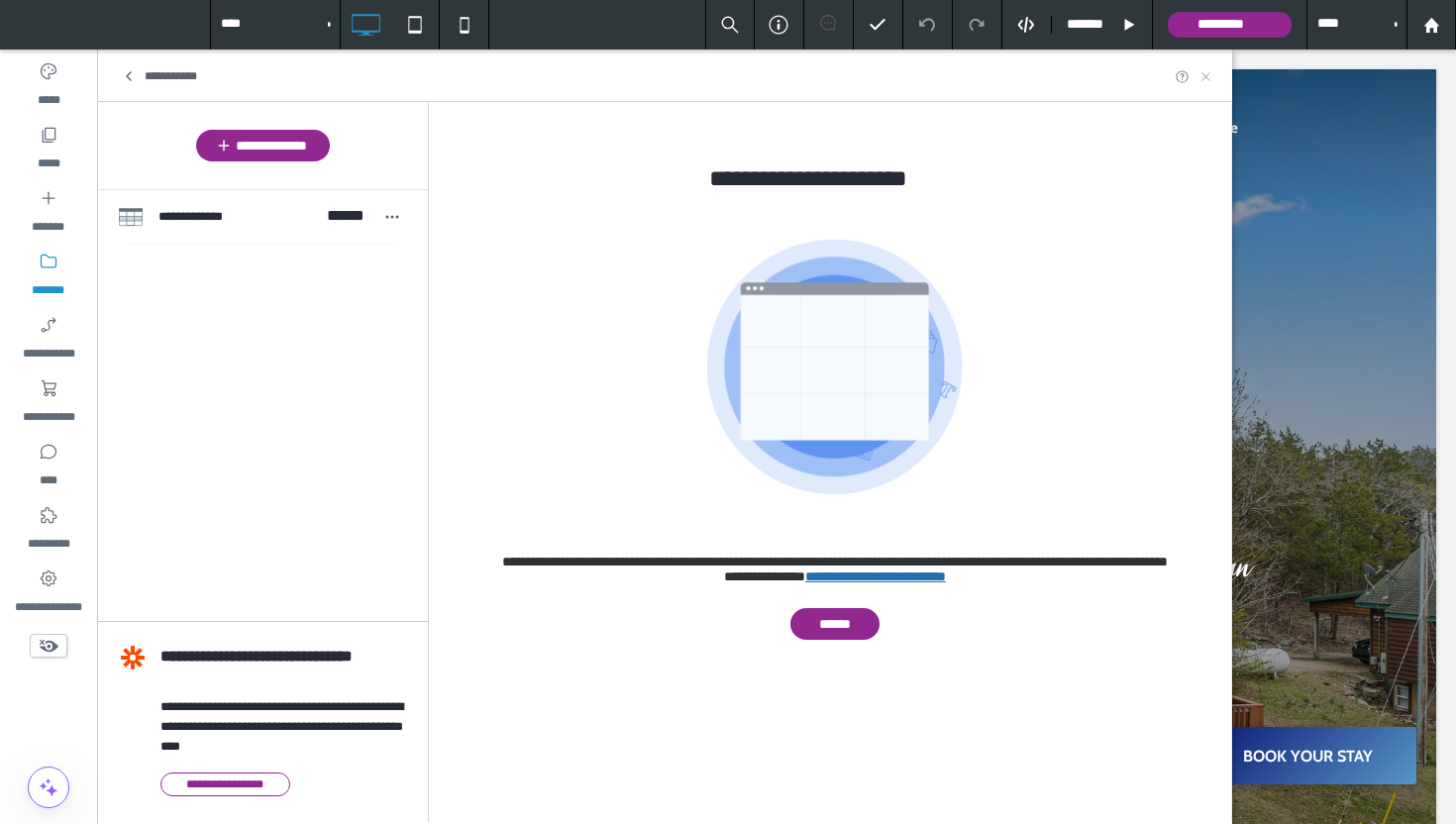 click 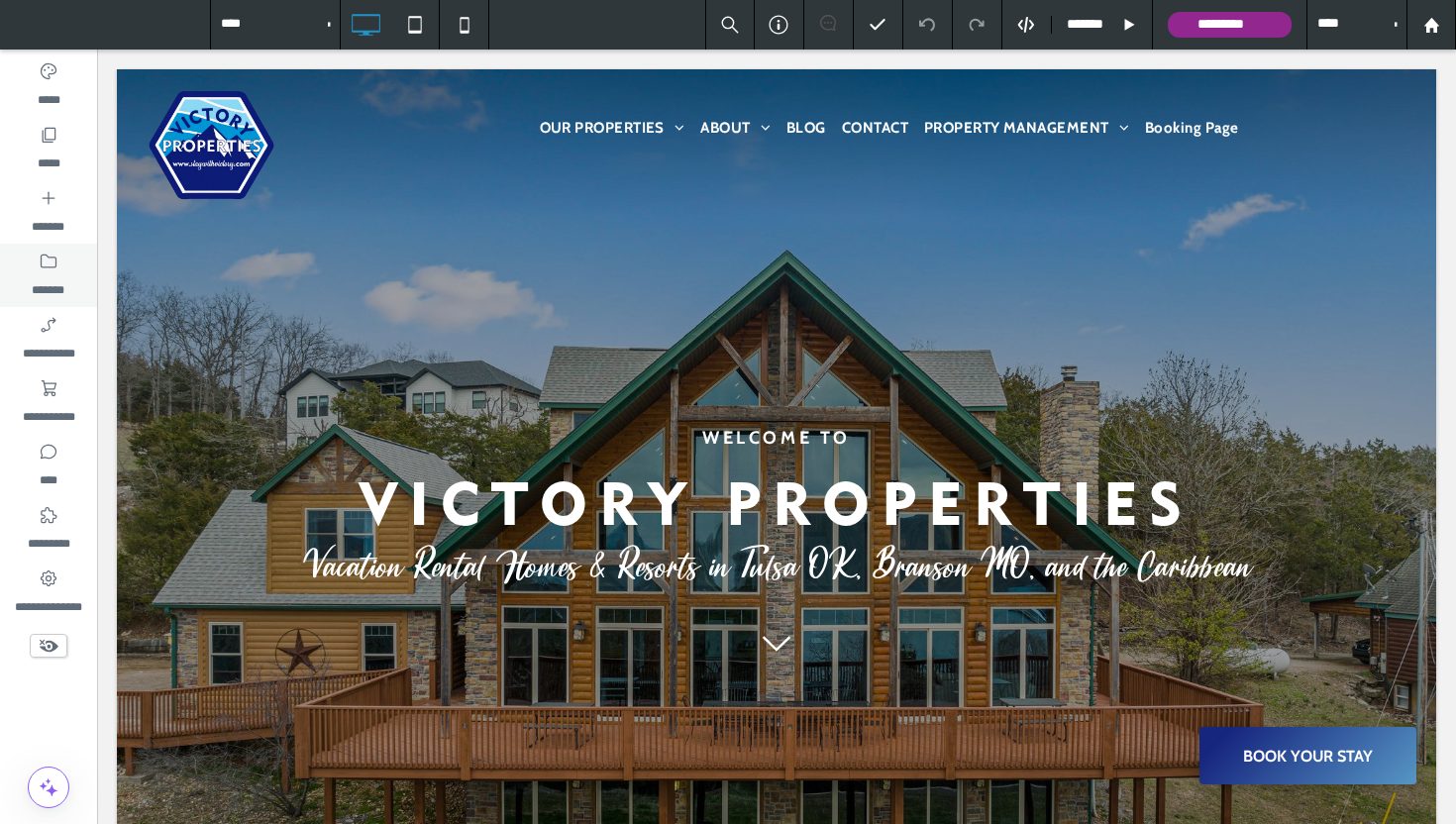click on "*******" at bounding box center [49, 285] 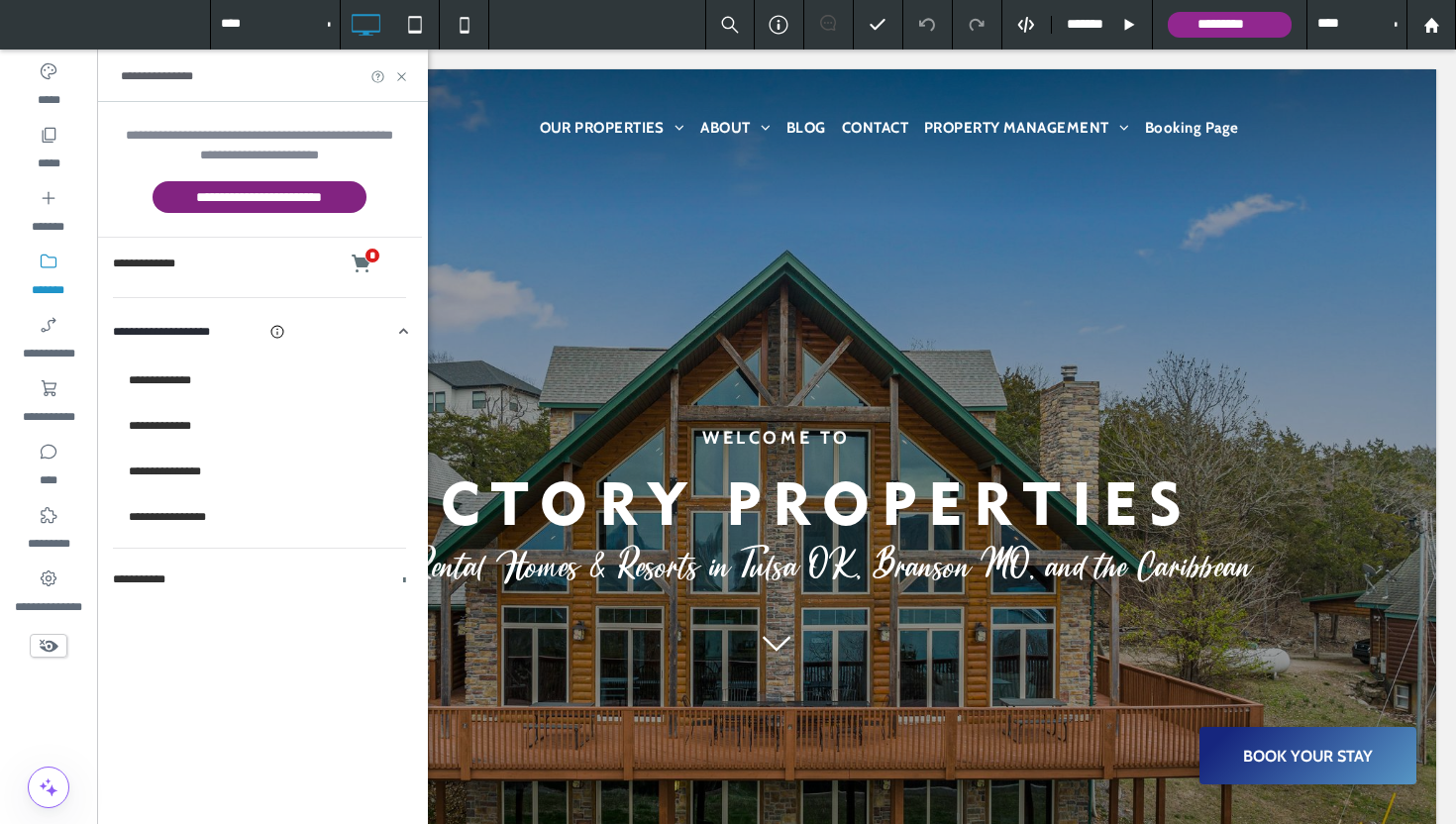 click on "**********" at bounding box center (260, 197) 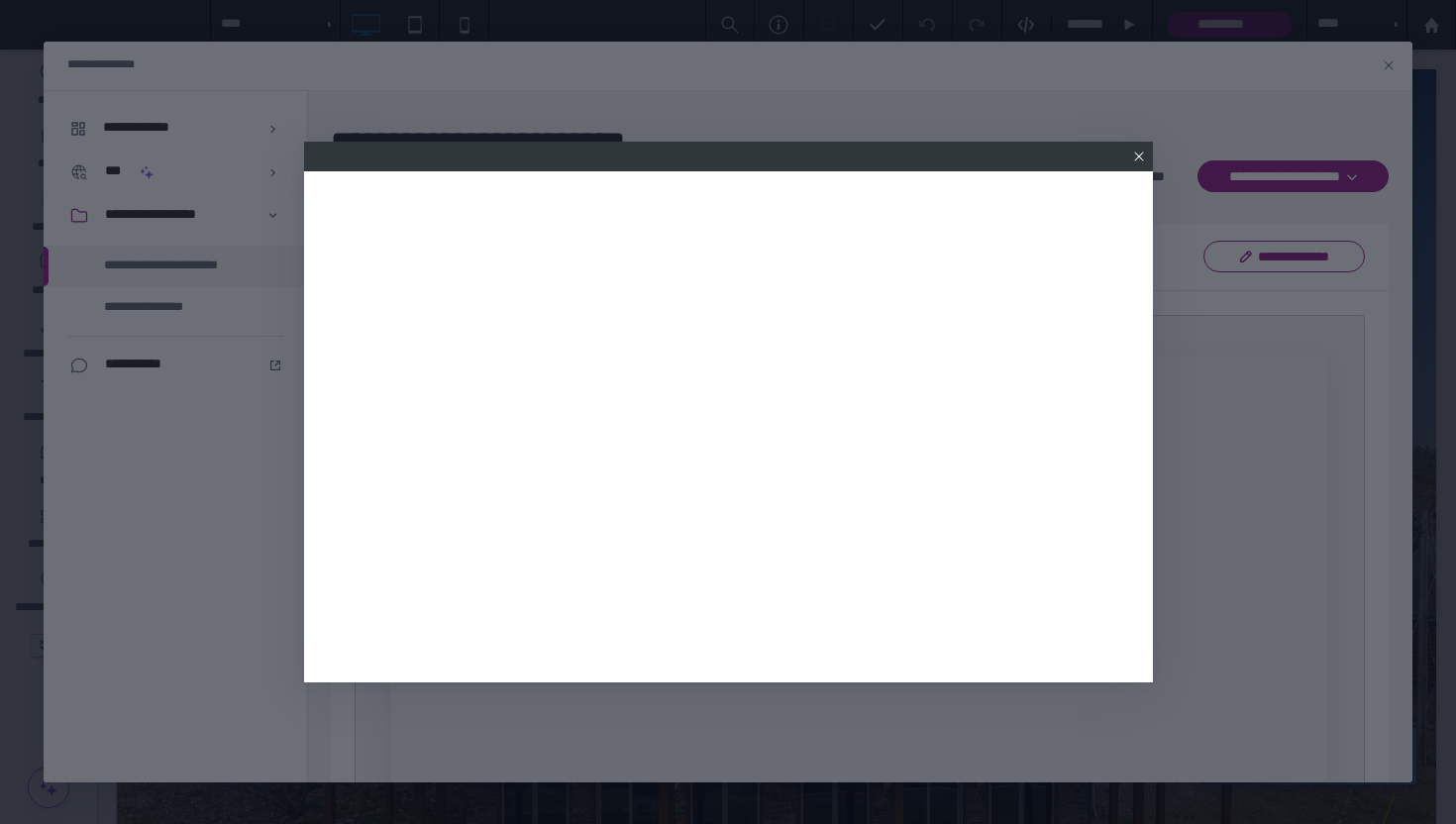 scroll, scrollTop: 0, scrollLeft: 0, axis: both 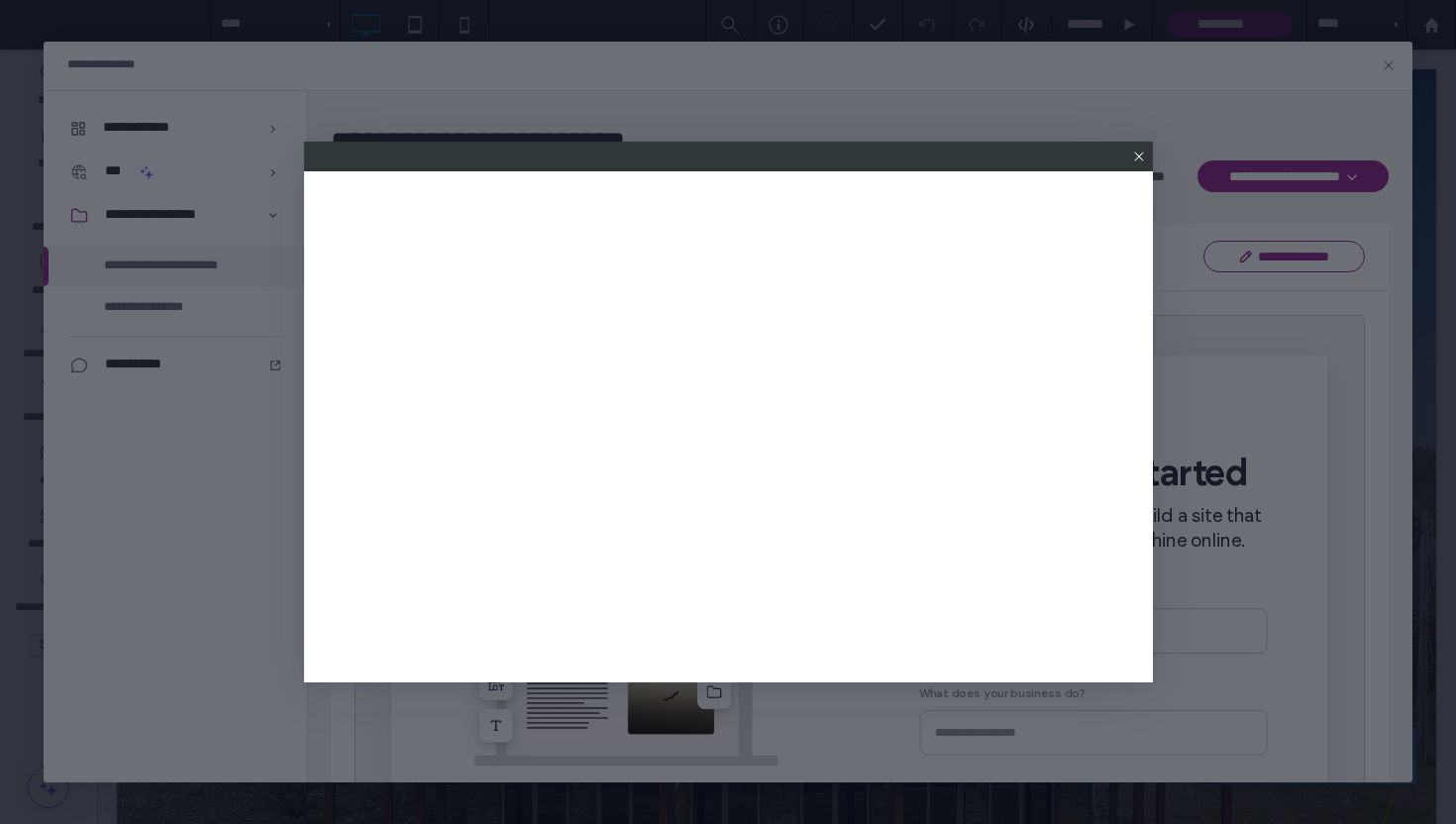 click 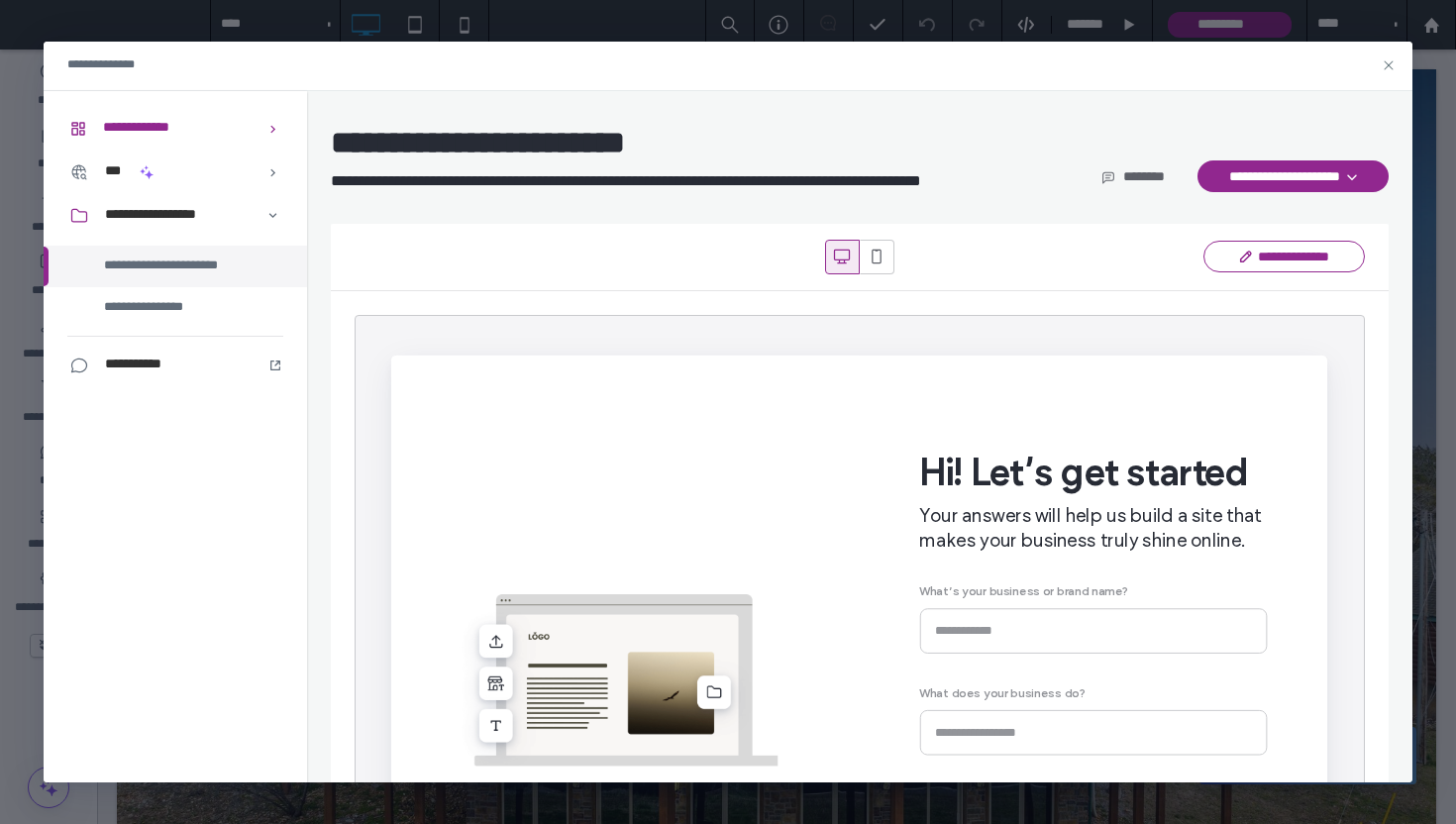 click on "**********" at bounding box center (175, 129) 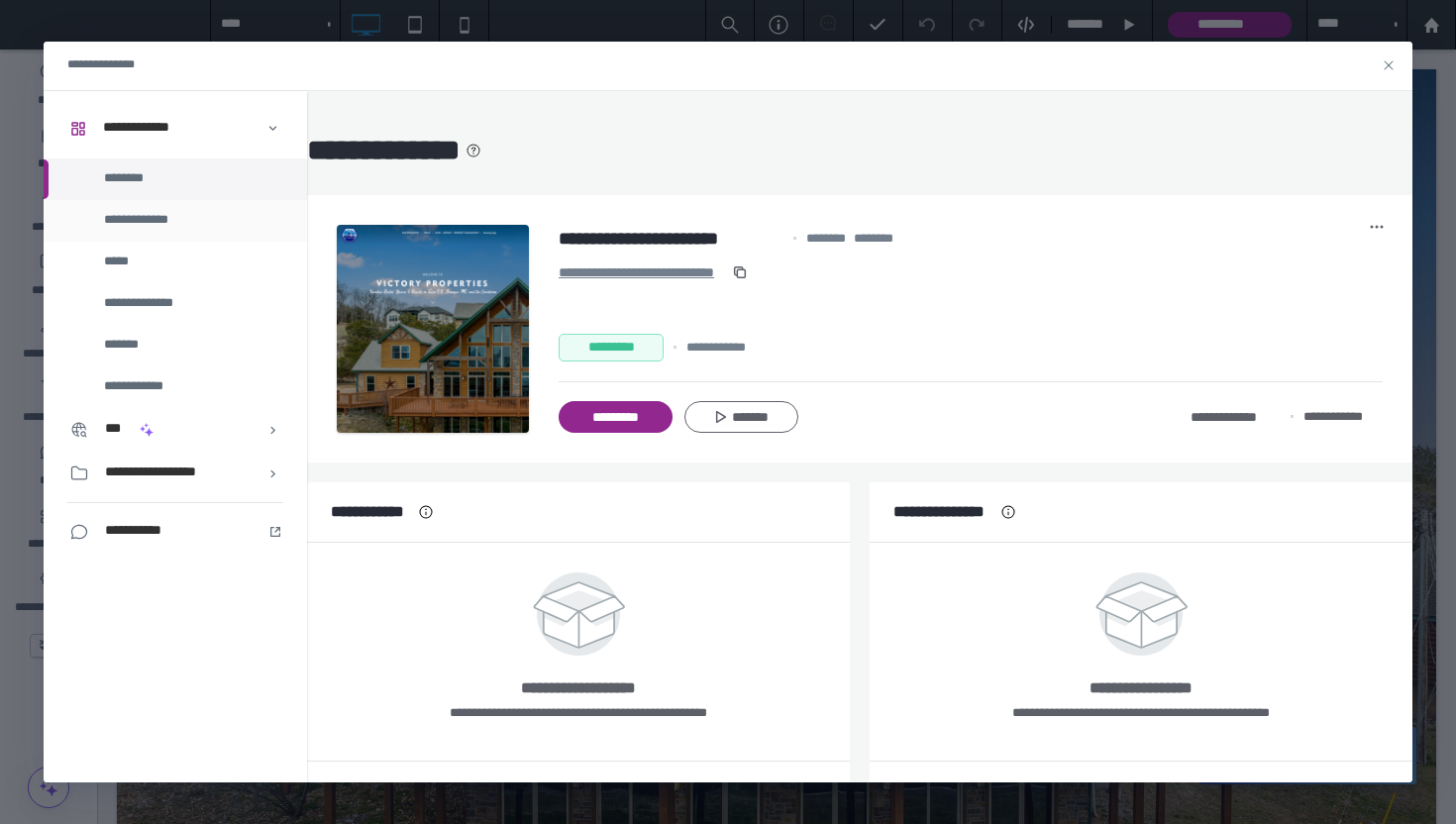 click on "**********" at bounding box center [175, 221] 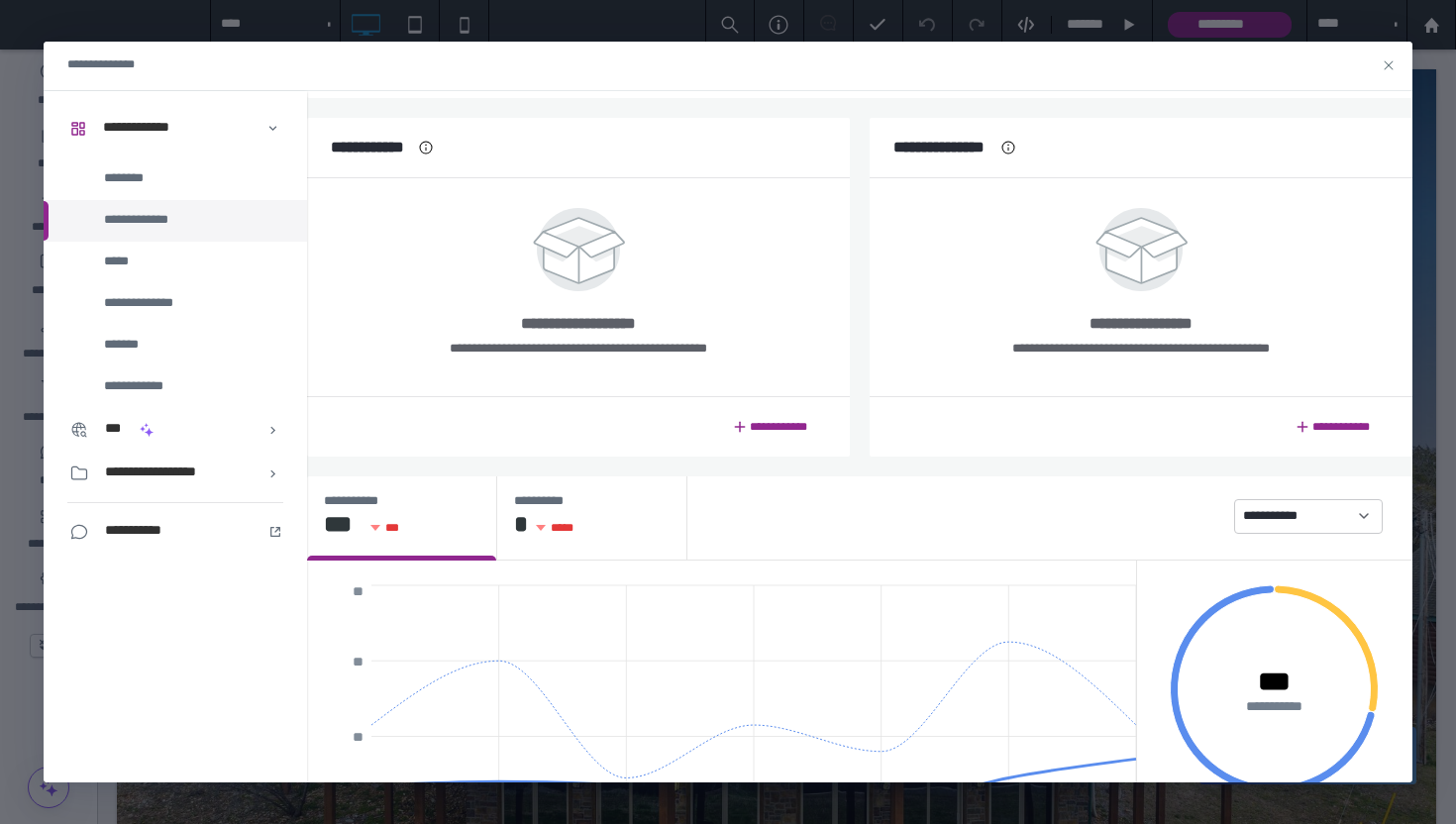 scroll, scrollTop: 412, scrollLeft: 0, axis: vertical 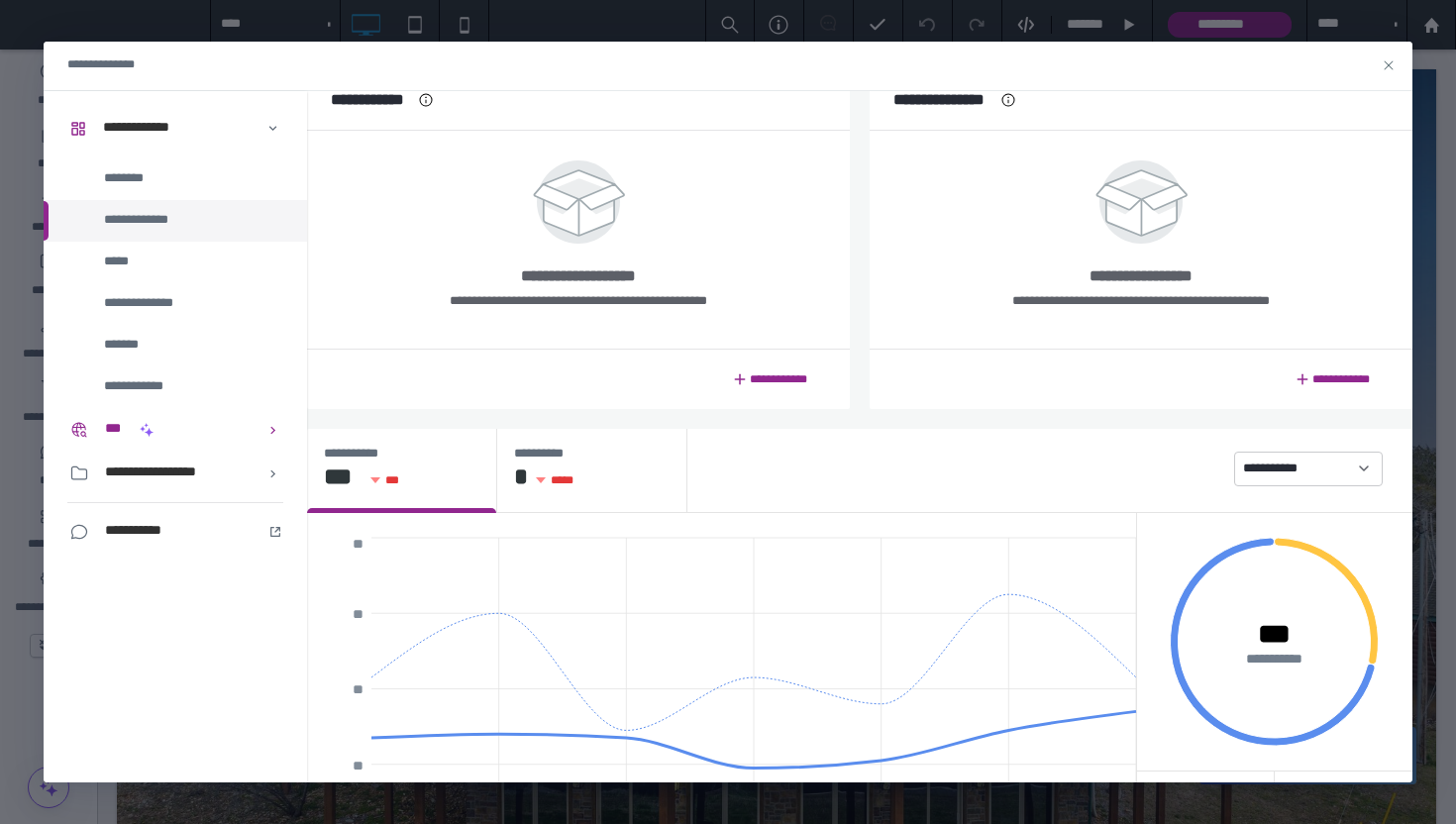 click on "***" at bounding box center [175, 430] 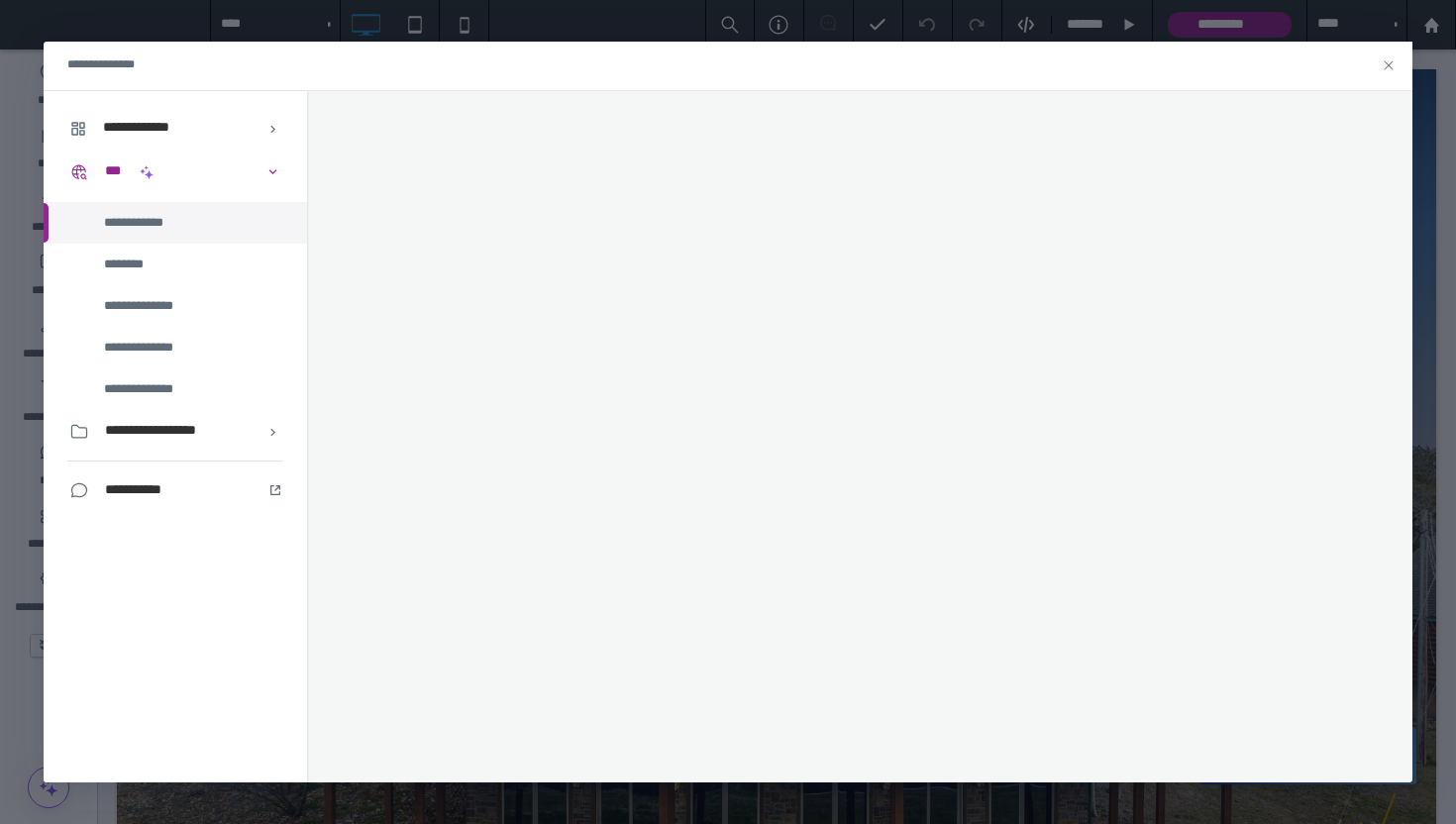 scroll, scrollTop: 0, scrollLeft: 0, axis: both 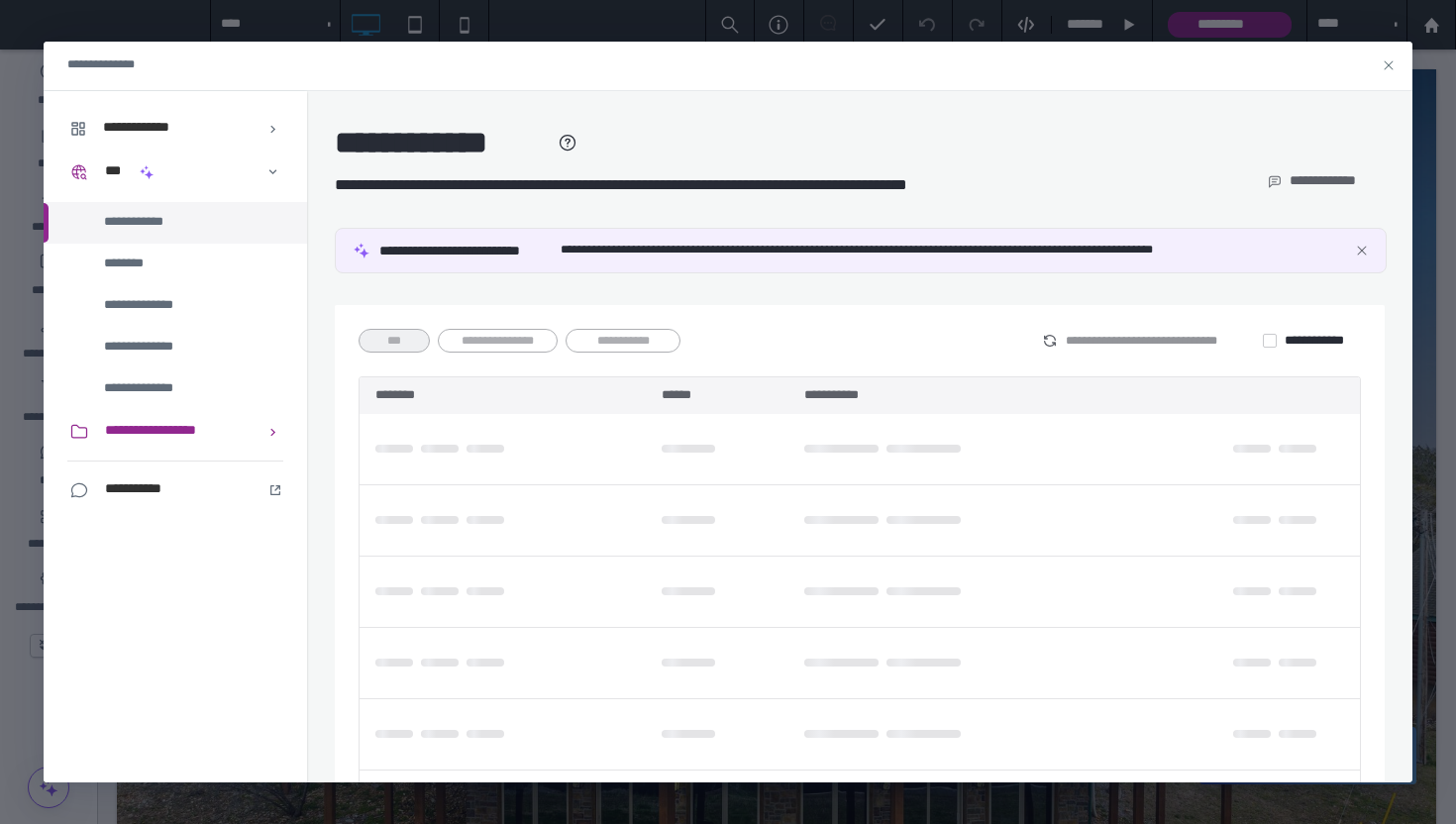 click on "**********" at bounding box center [166, 431] 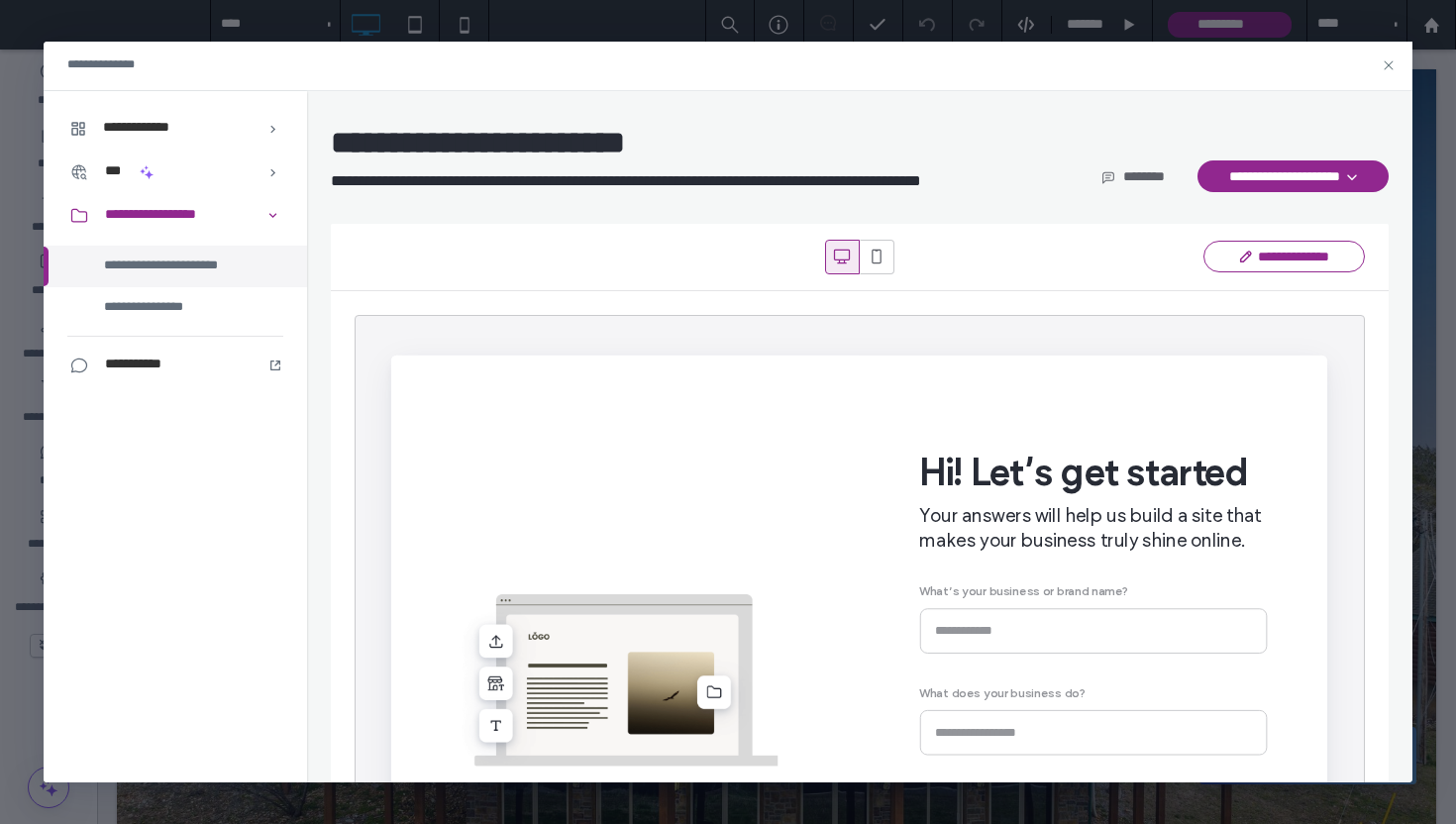 scroll, scrollTop: 0, scrollLeft: 0, axis: both 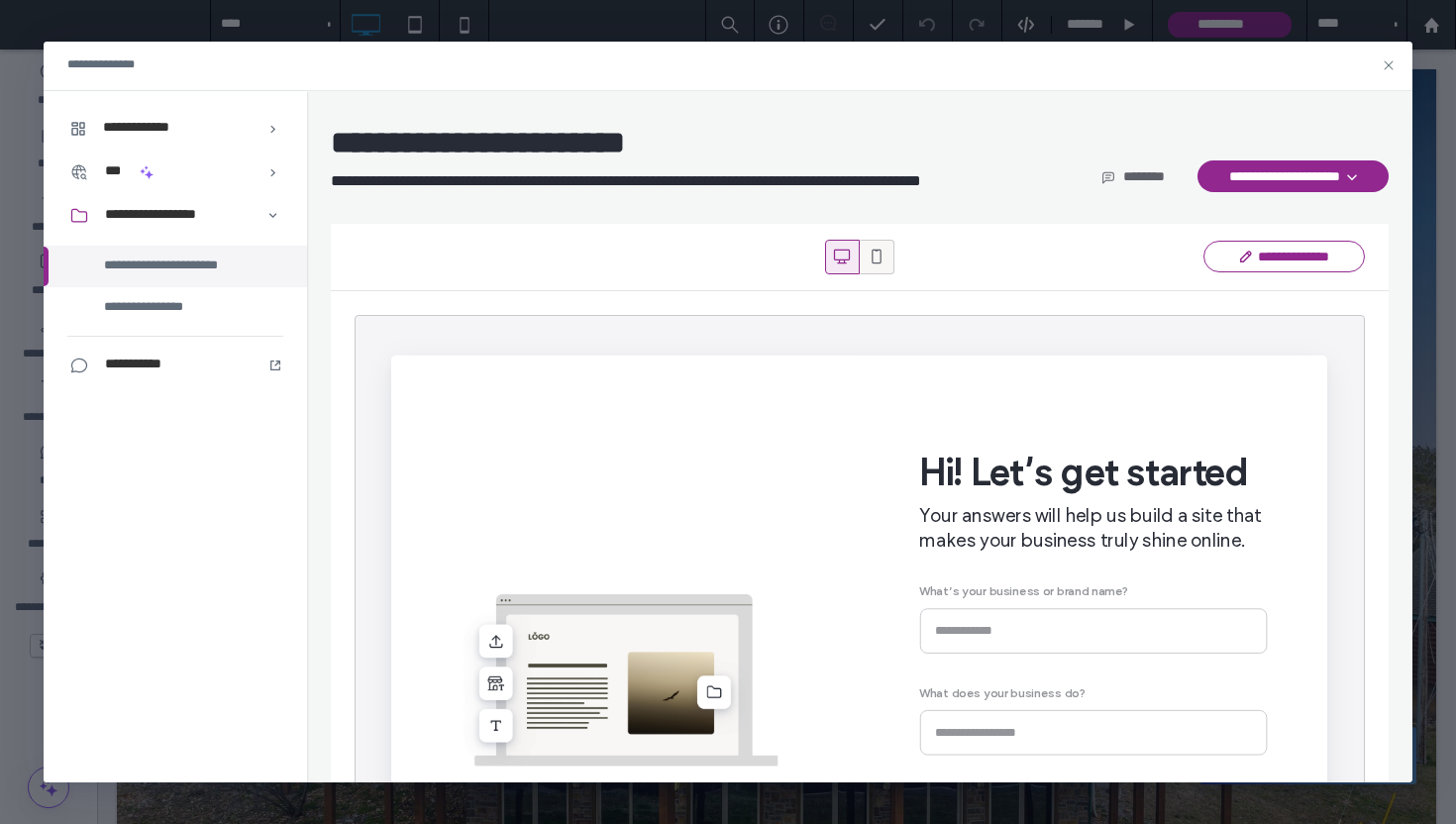 click 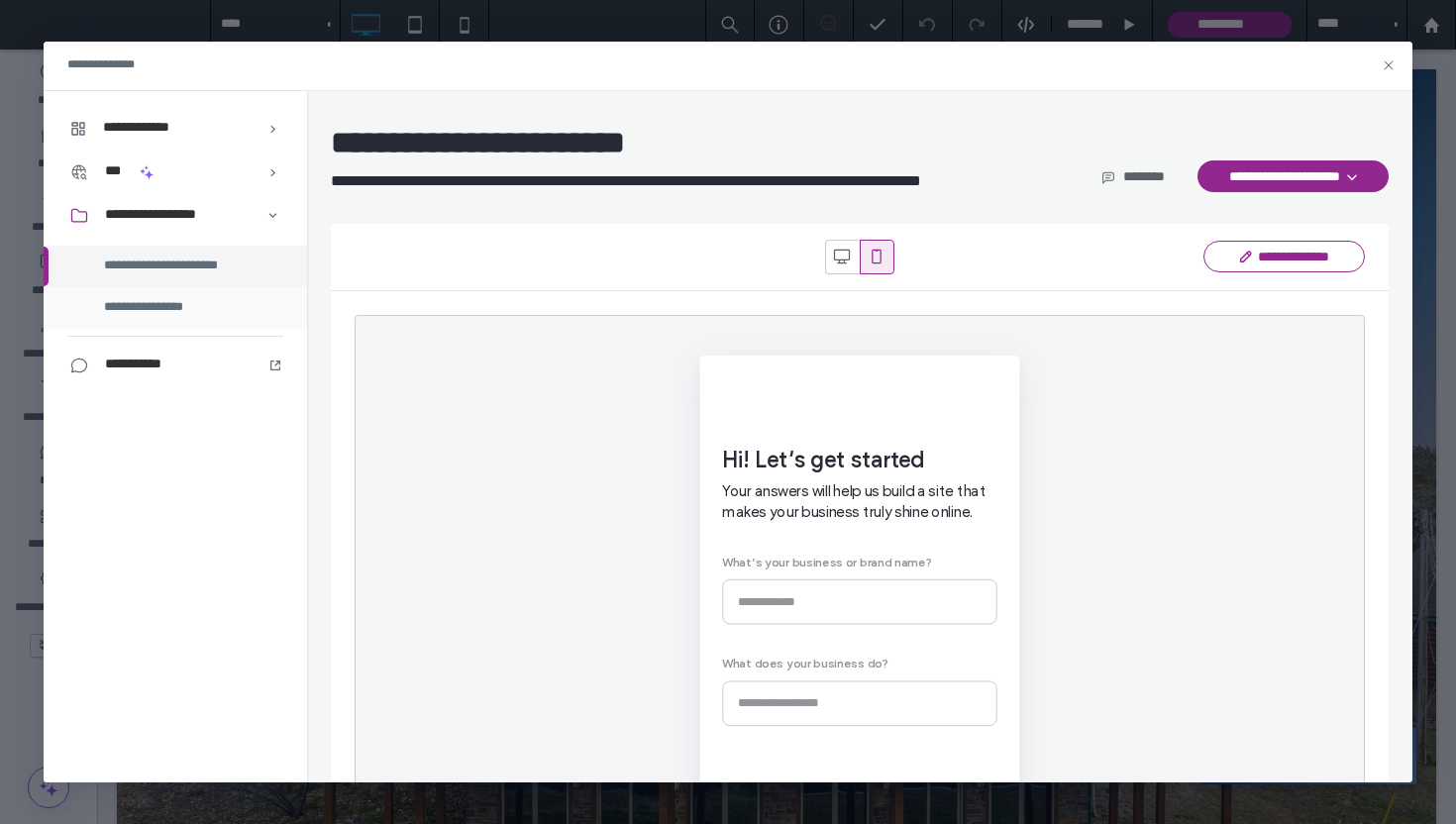 click on "**********" at bounding box center (158, 308) 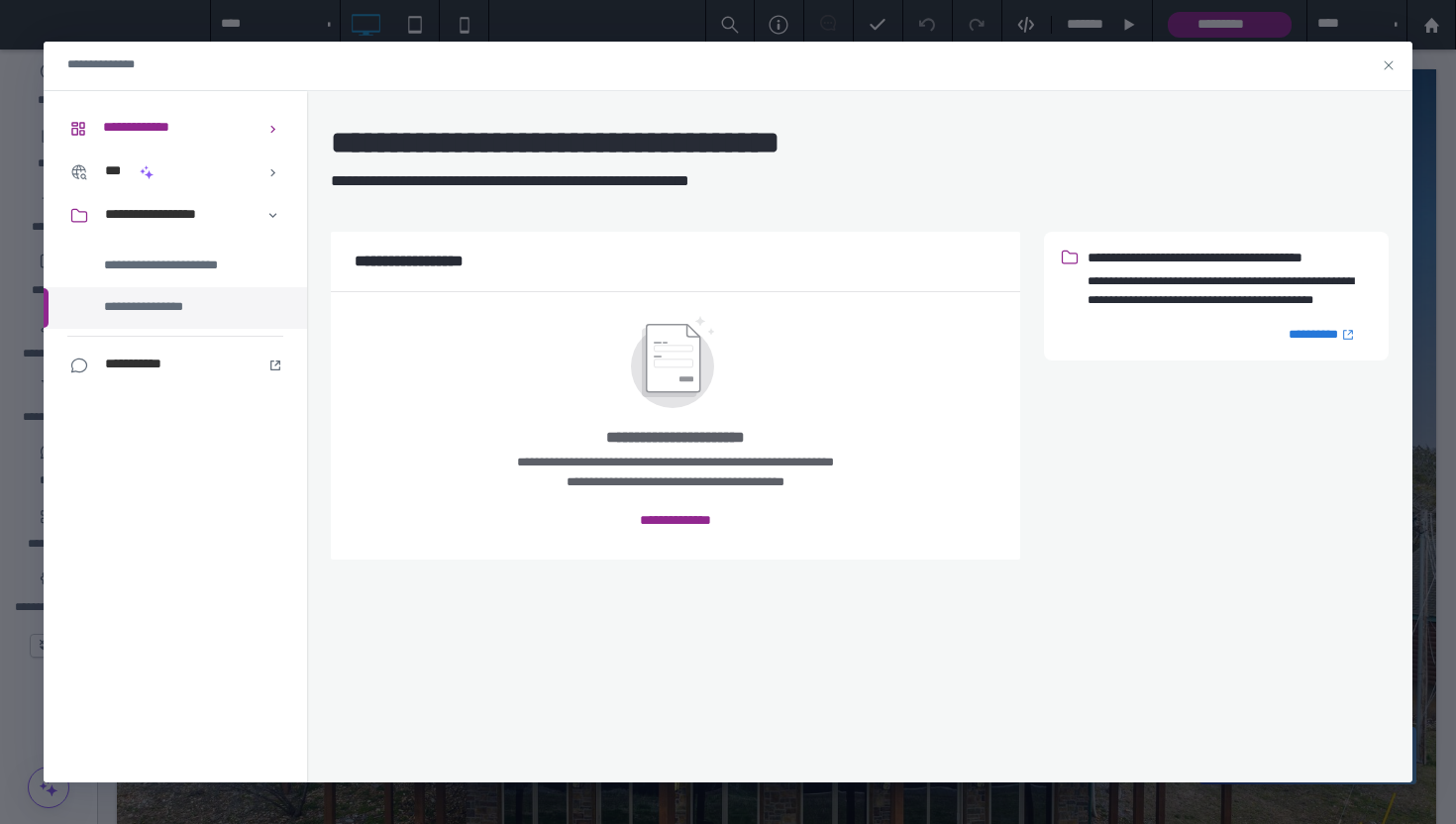 click on "**********" at bounding box center (175, 129) 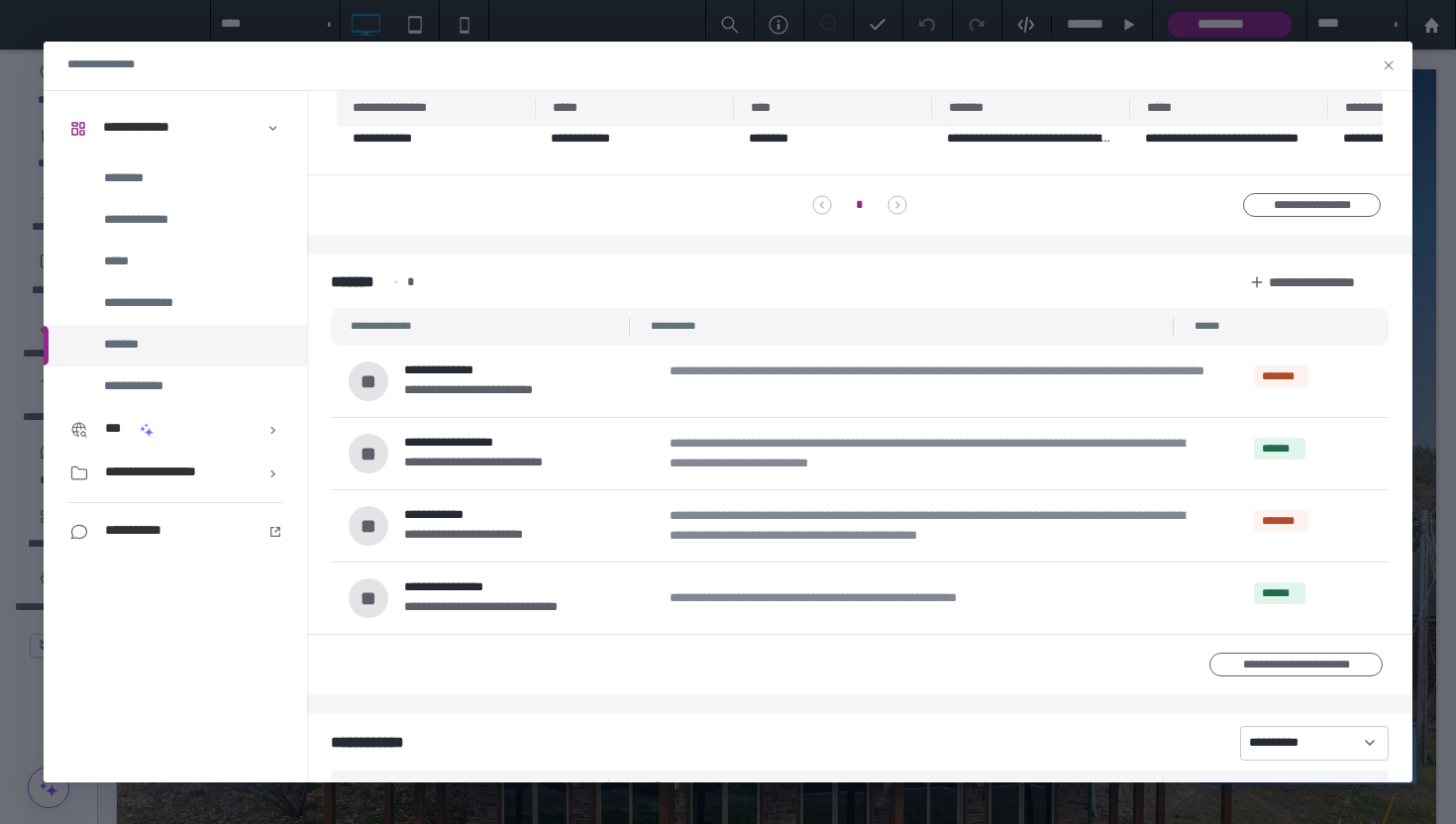 scroll, scrollTop: 2071, scrollLeft: 0, axis: vertical 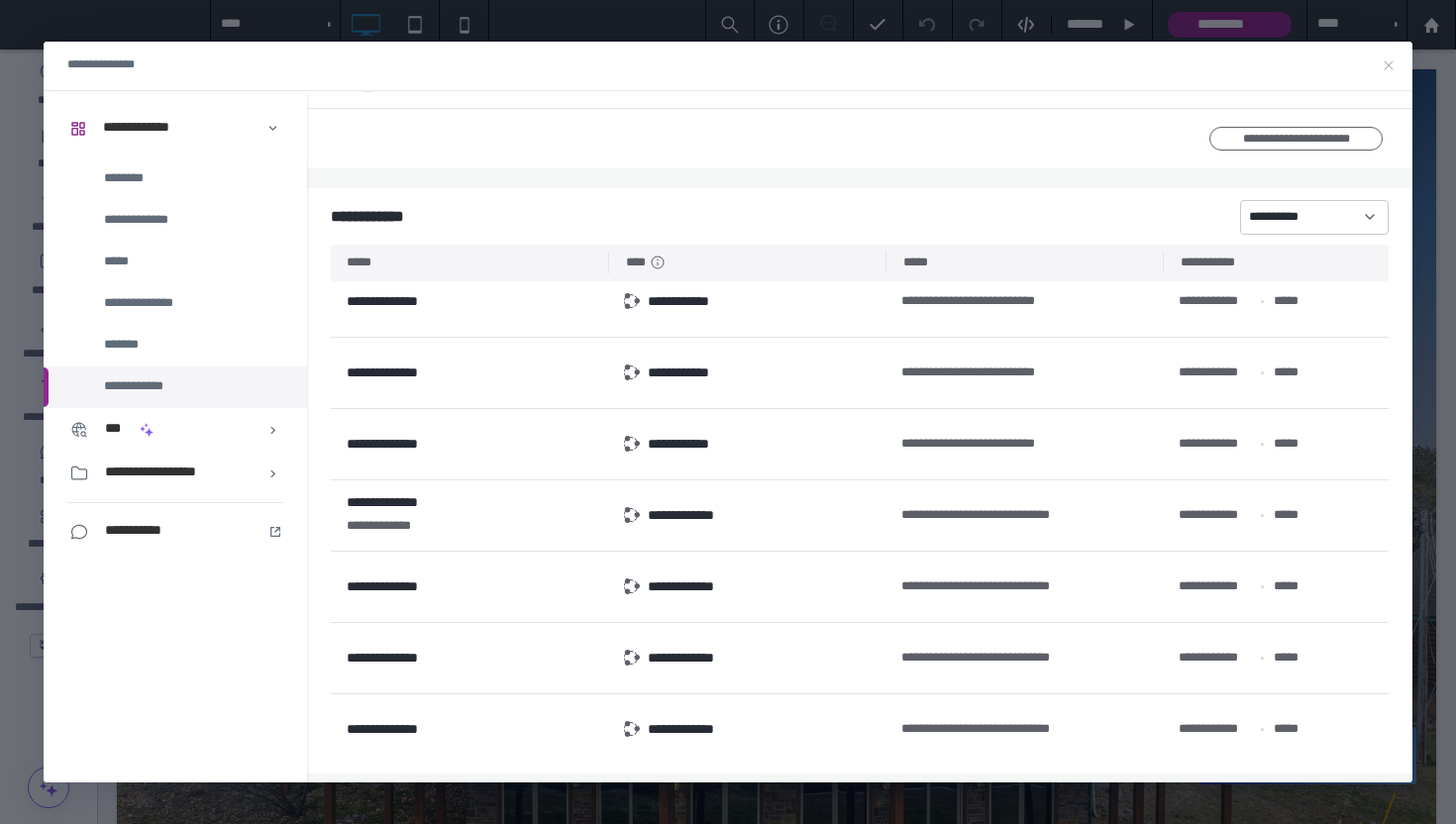 click 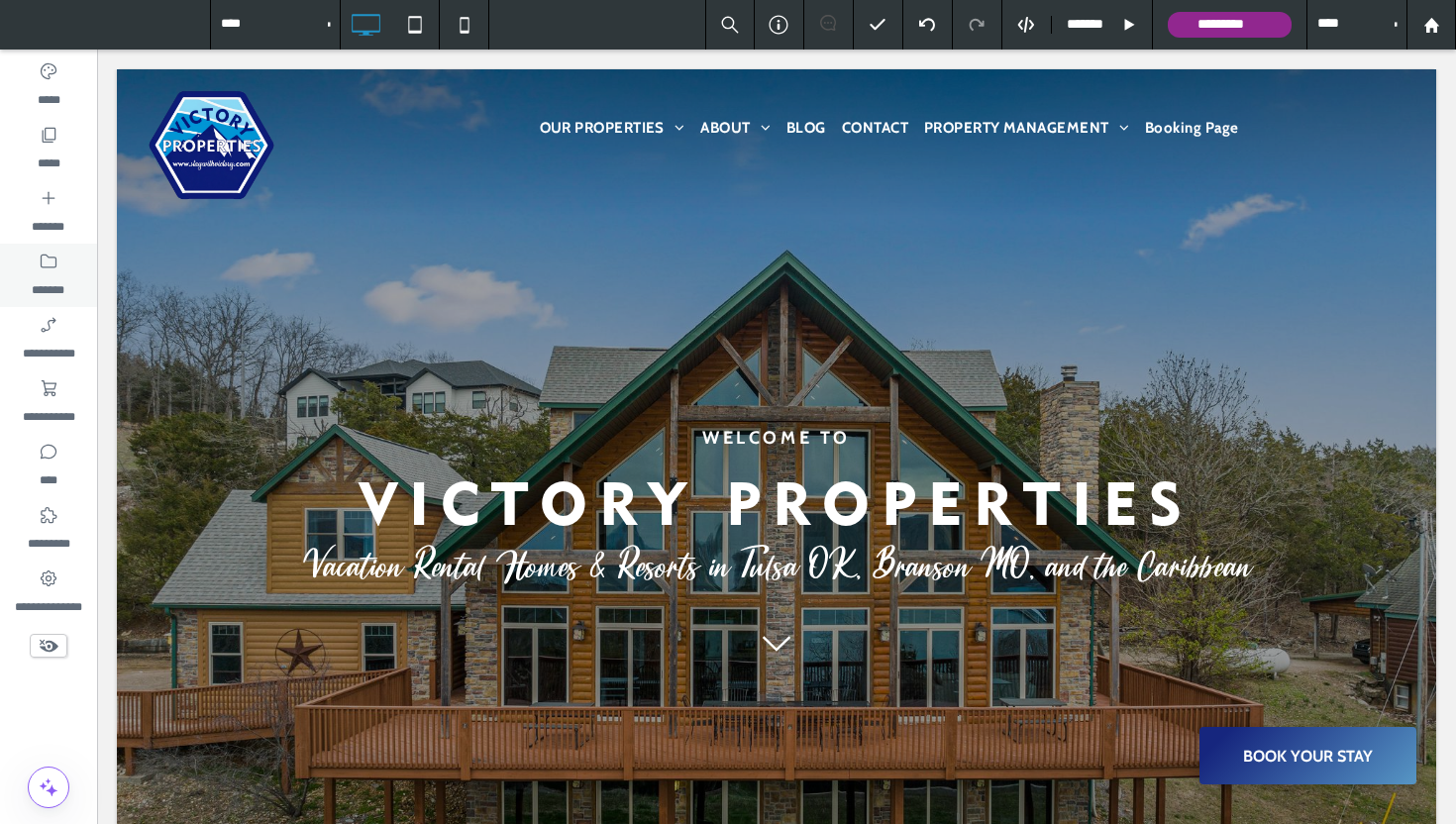 click 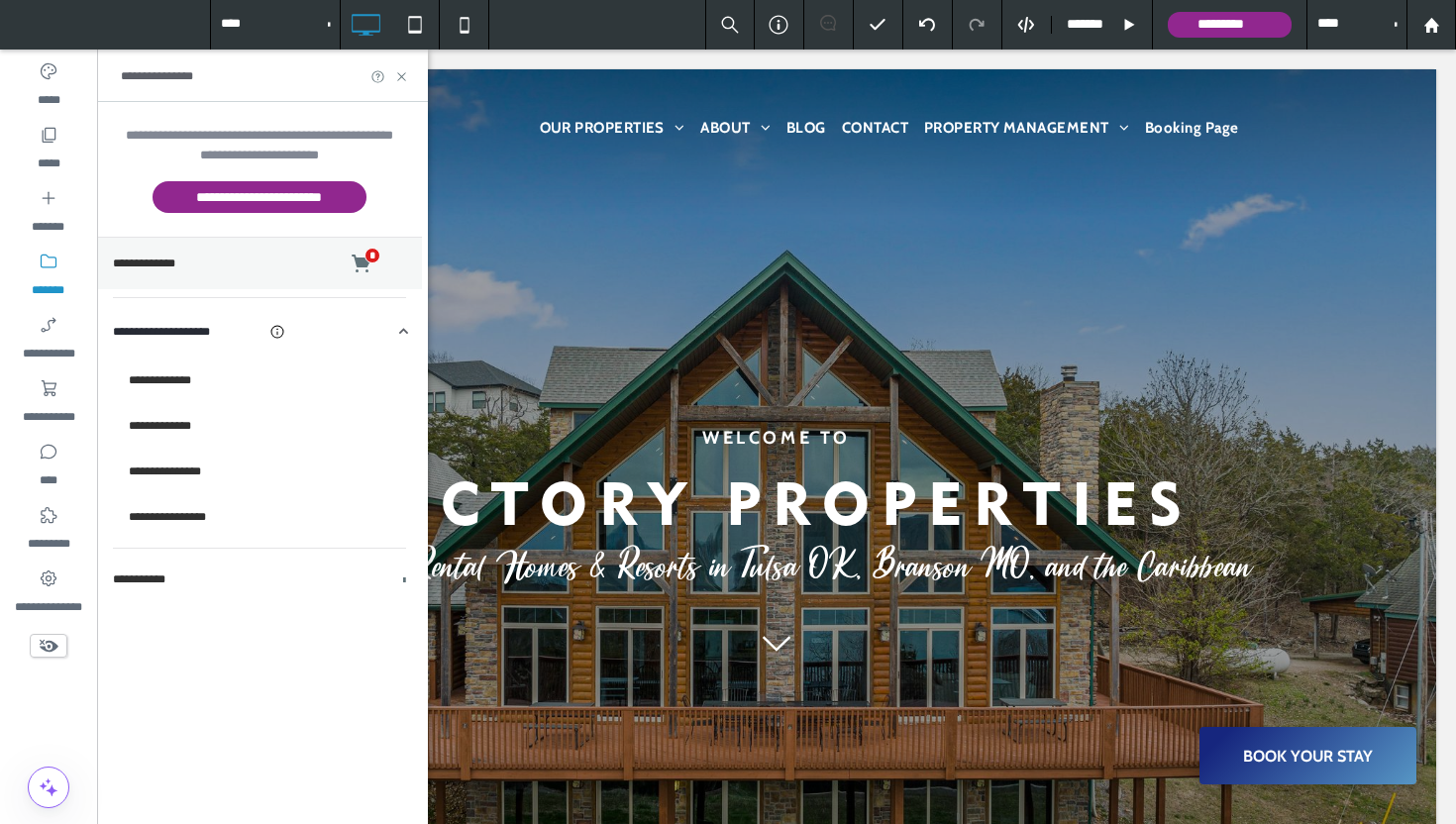 click on "**********" at bounding box center [260, 263] 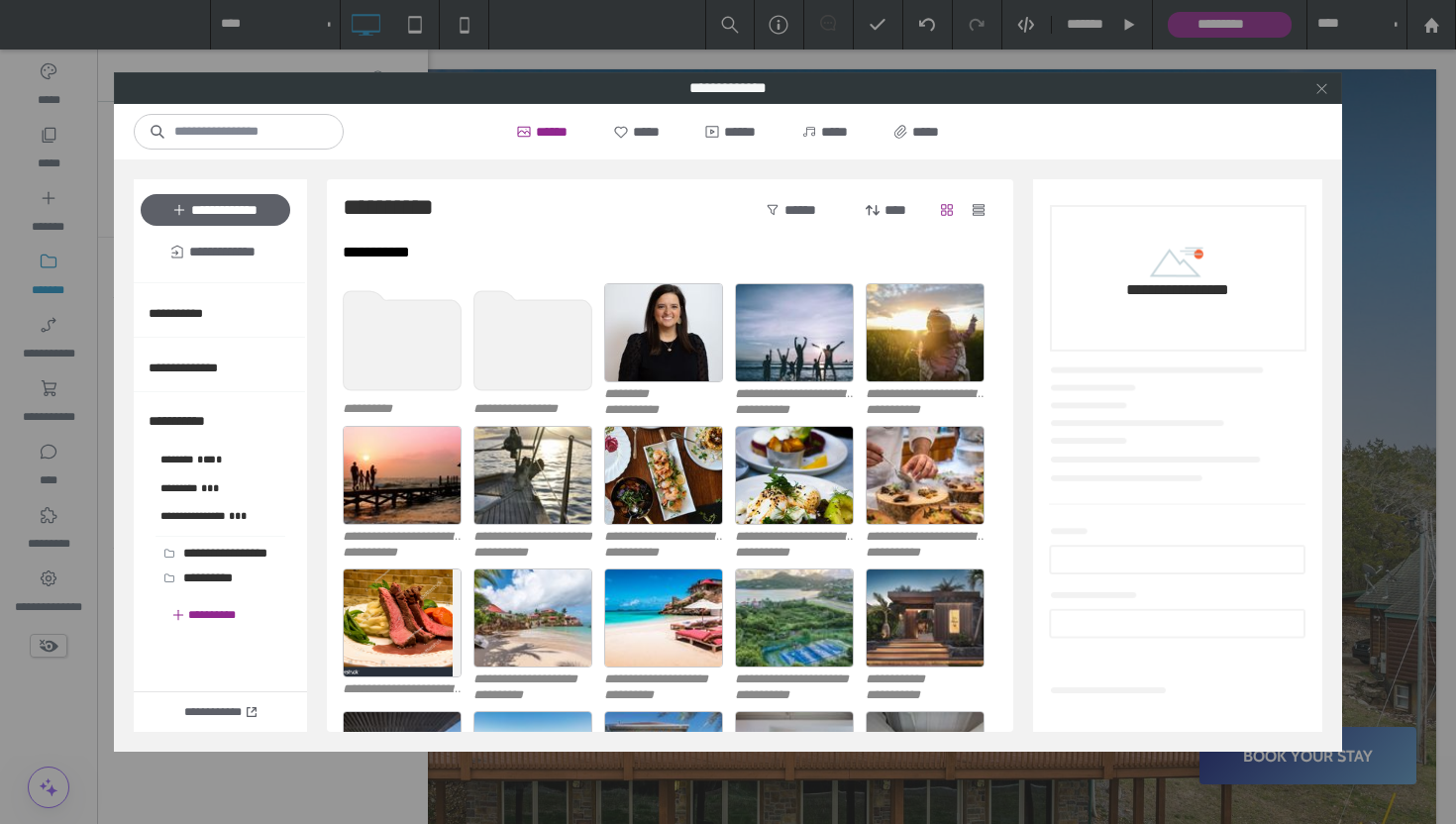 click 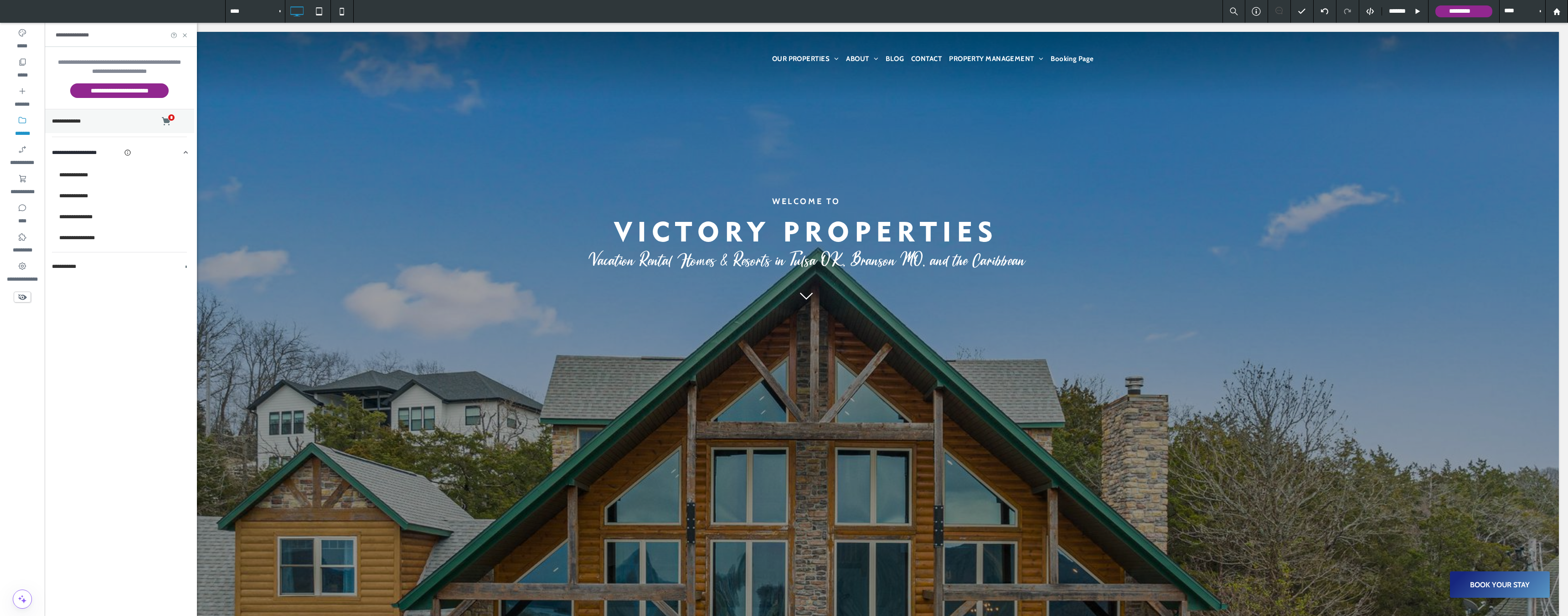 click on "**********" at bounding box center [119, 121] 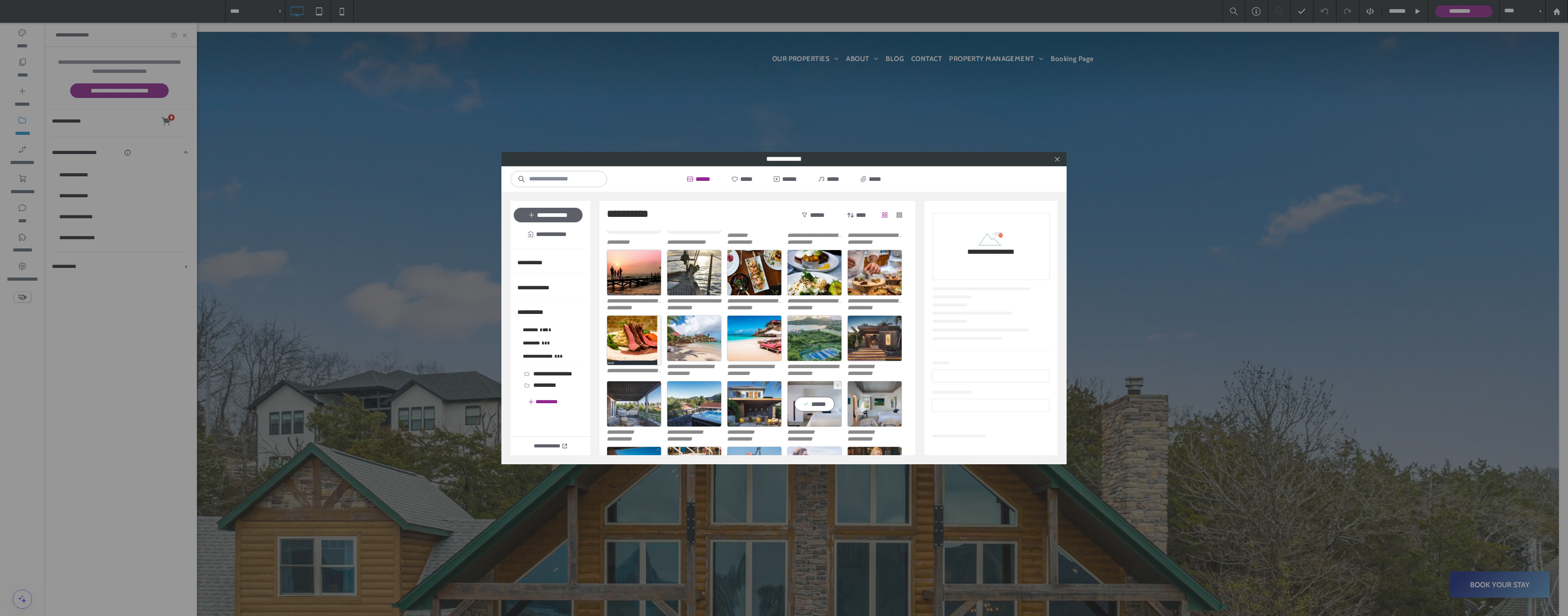 scroll, scrollTop: 73, scrollLeft: 0, axis: vertical 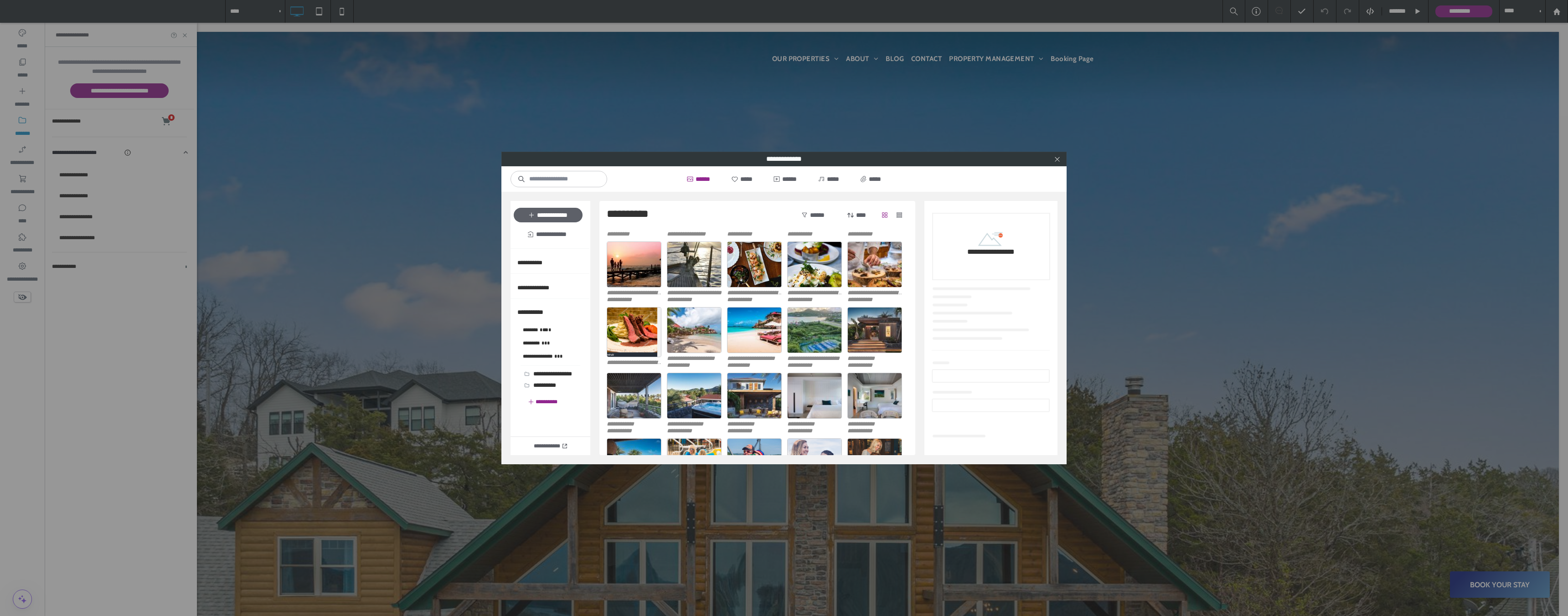 click on "**********" at bounding box center [784, 308] 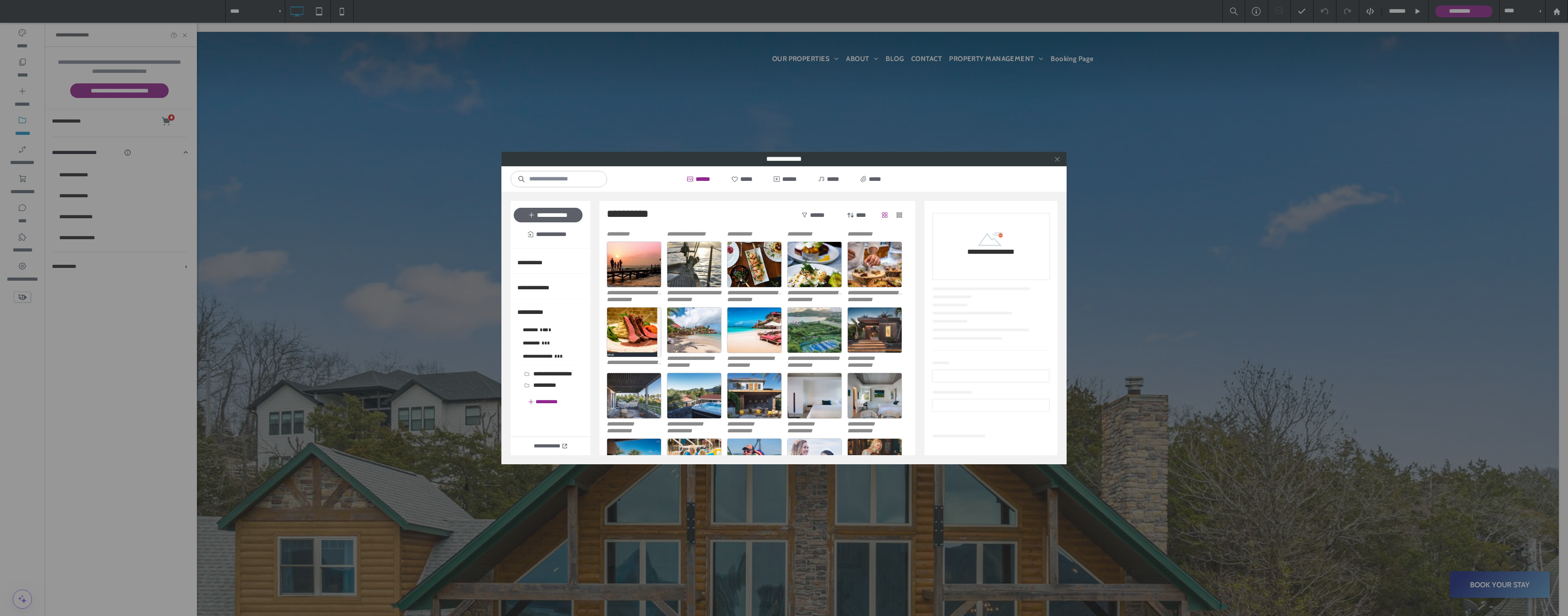 click 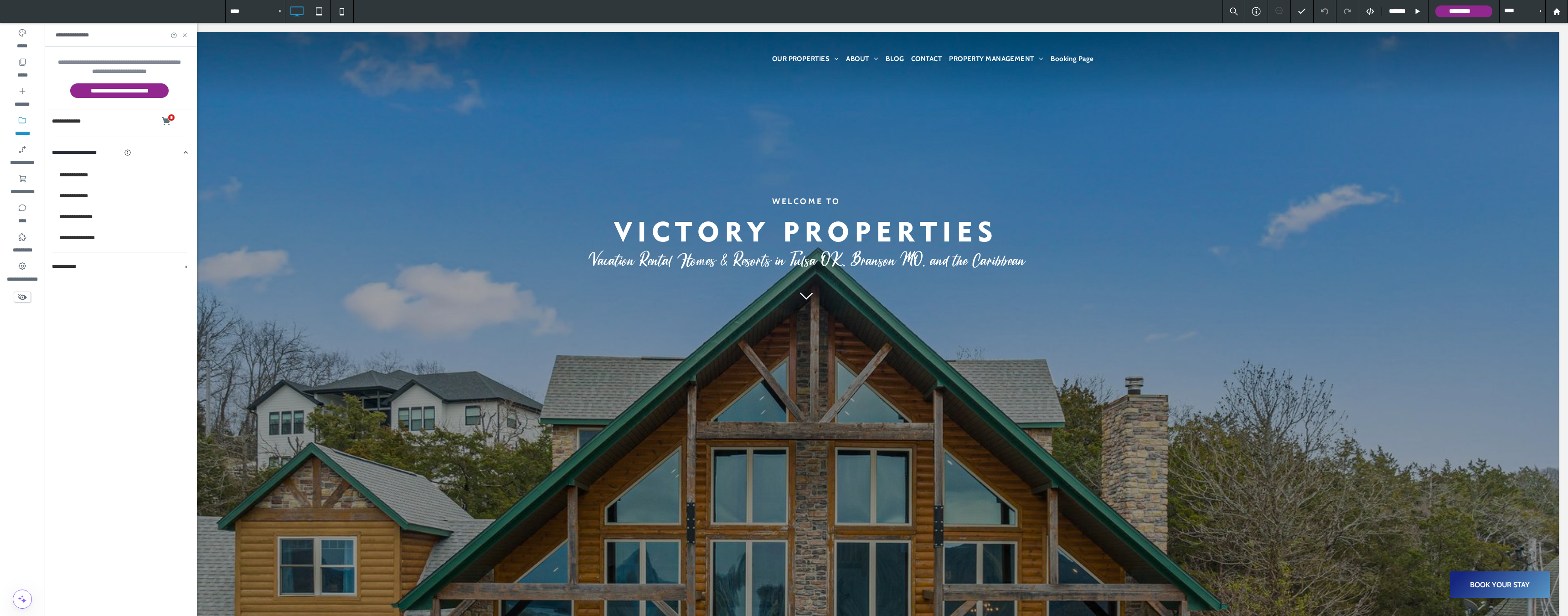 click on "*******" at bounding box center [22, 127] 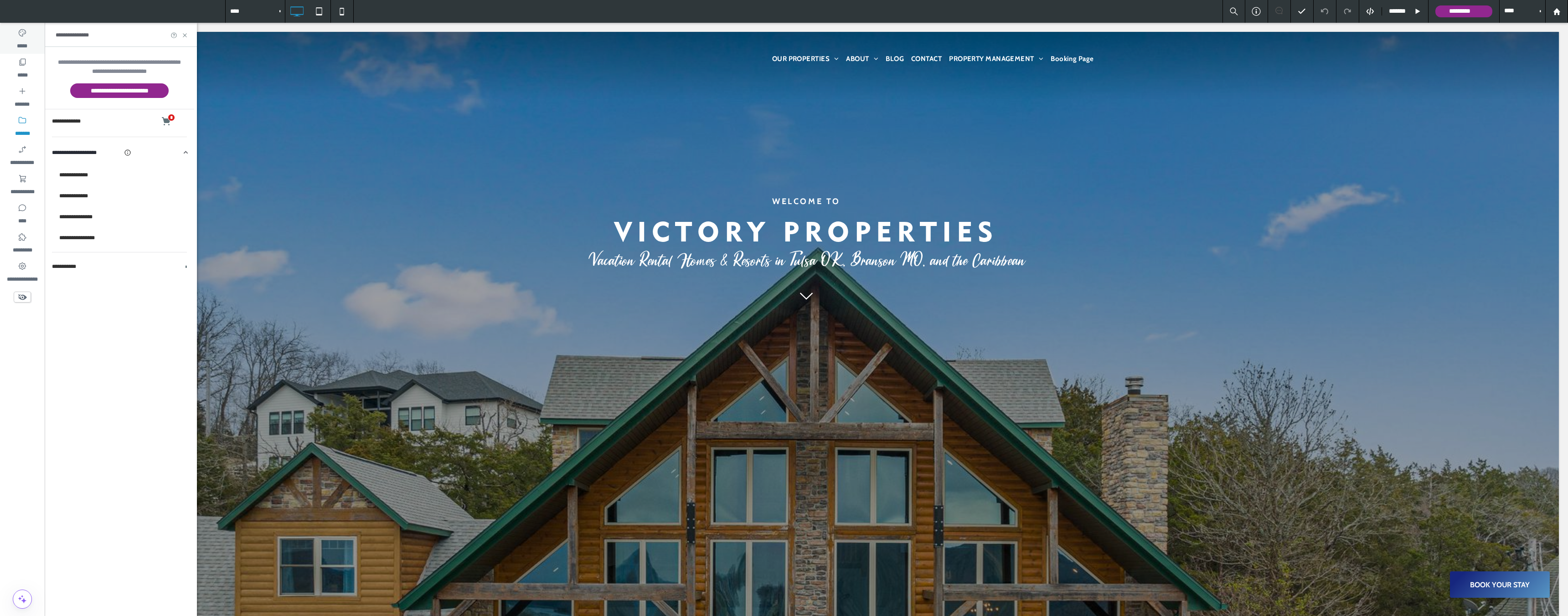 click on "*****" at bounding box center [22, 44] 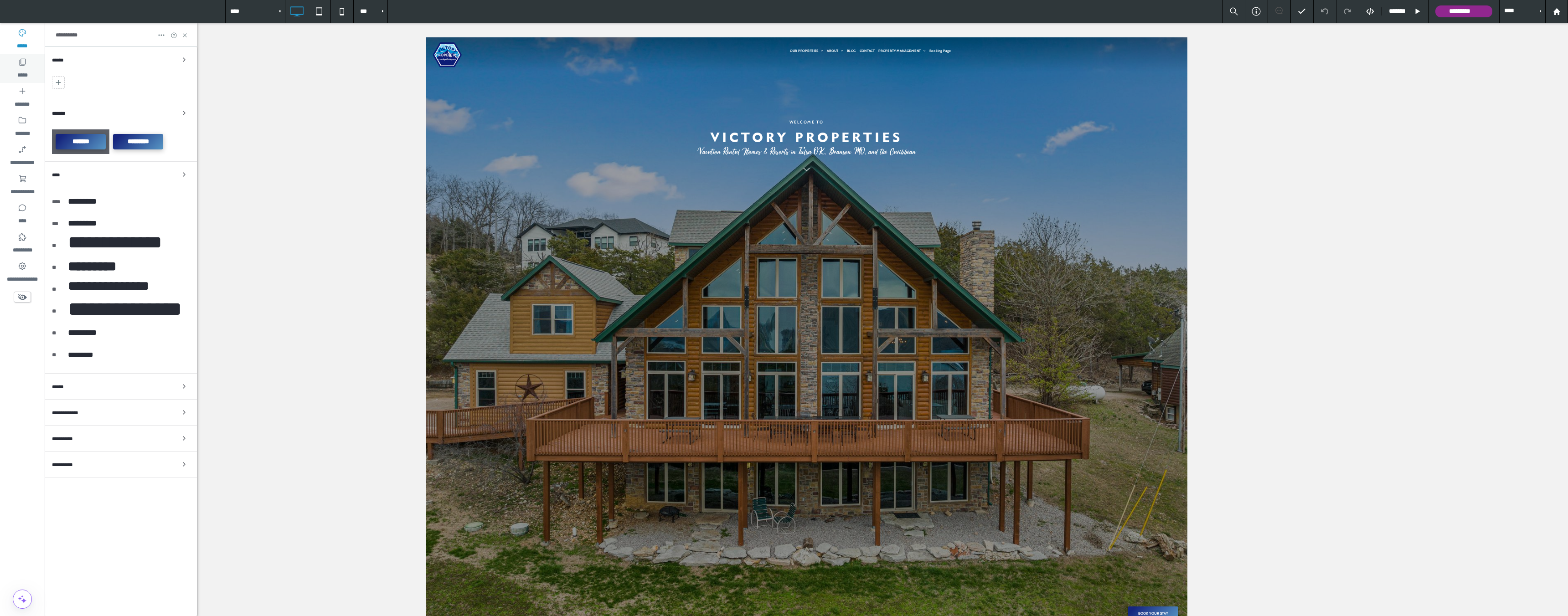 click on "*****" at bounding box center [22, 68] 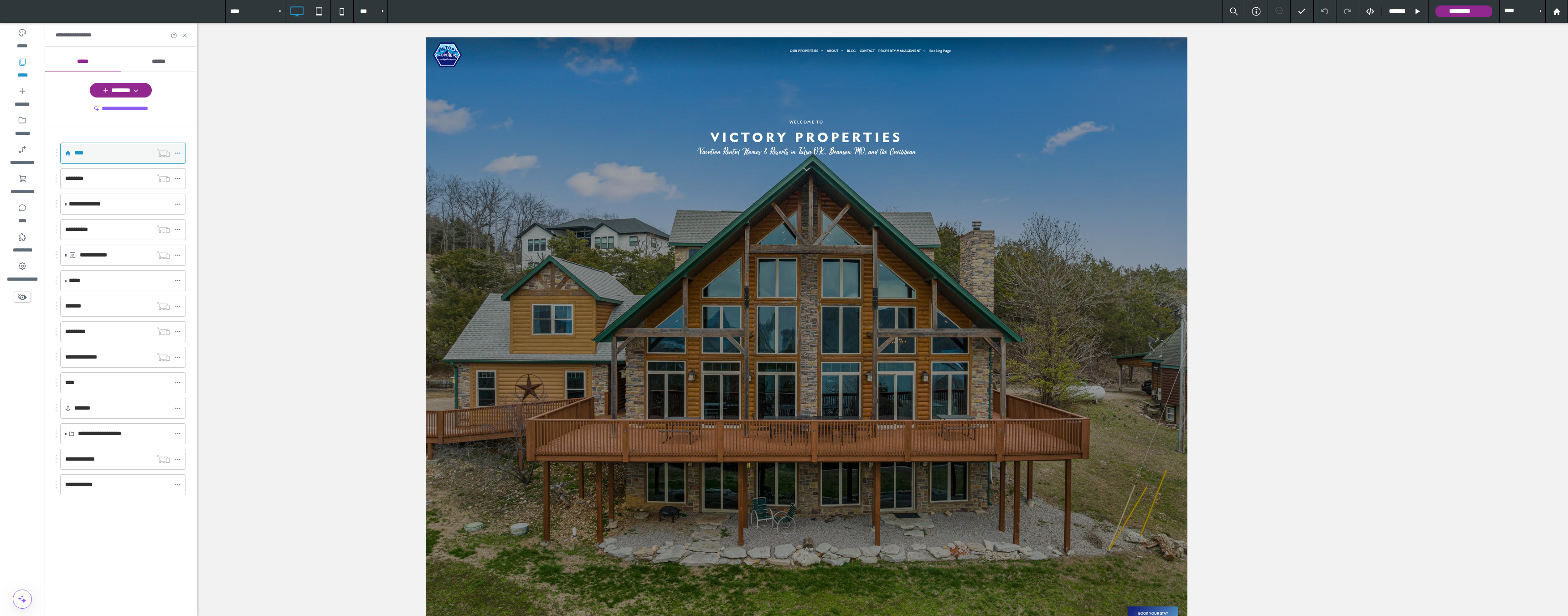 click on "****" at bounding box center (113, 153) 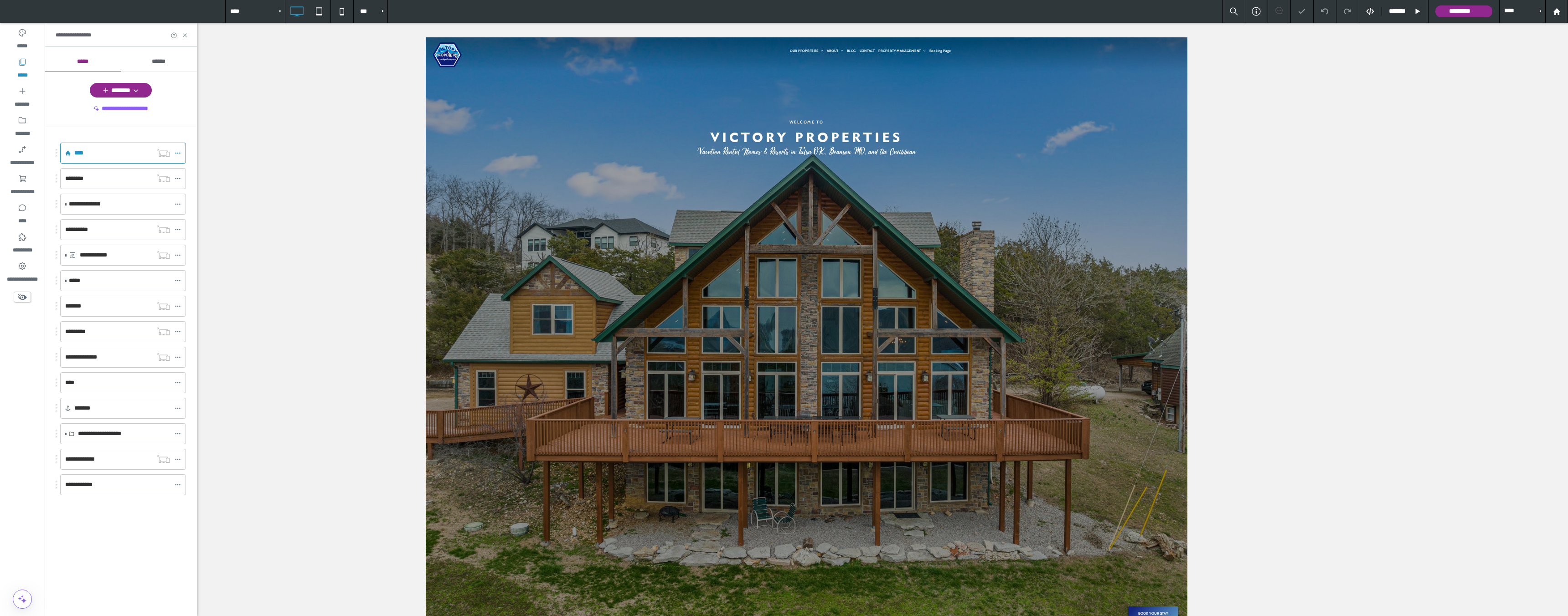 scroll, scrollTop: 0, scrollLeft: 0, axis: both 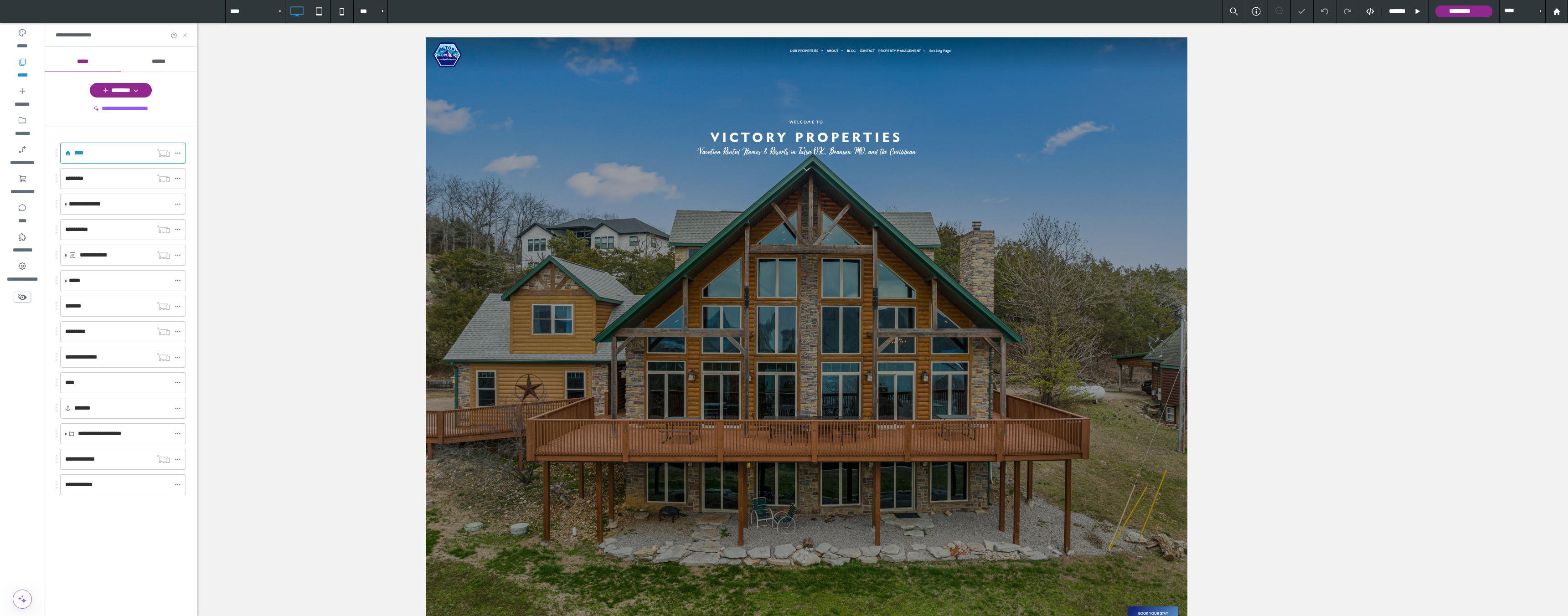 click 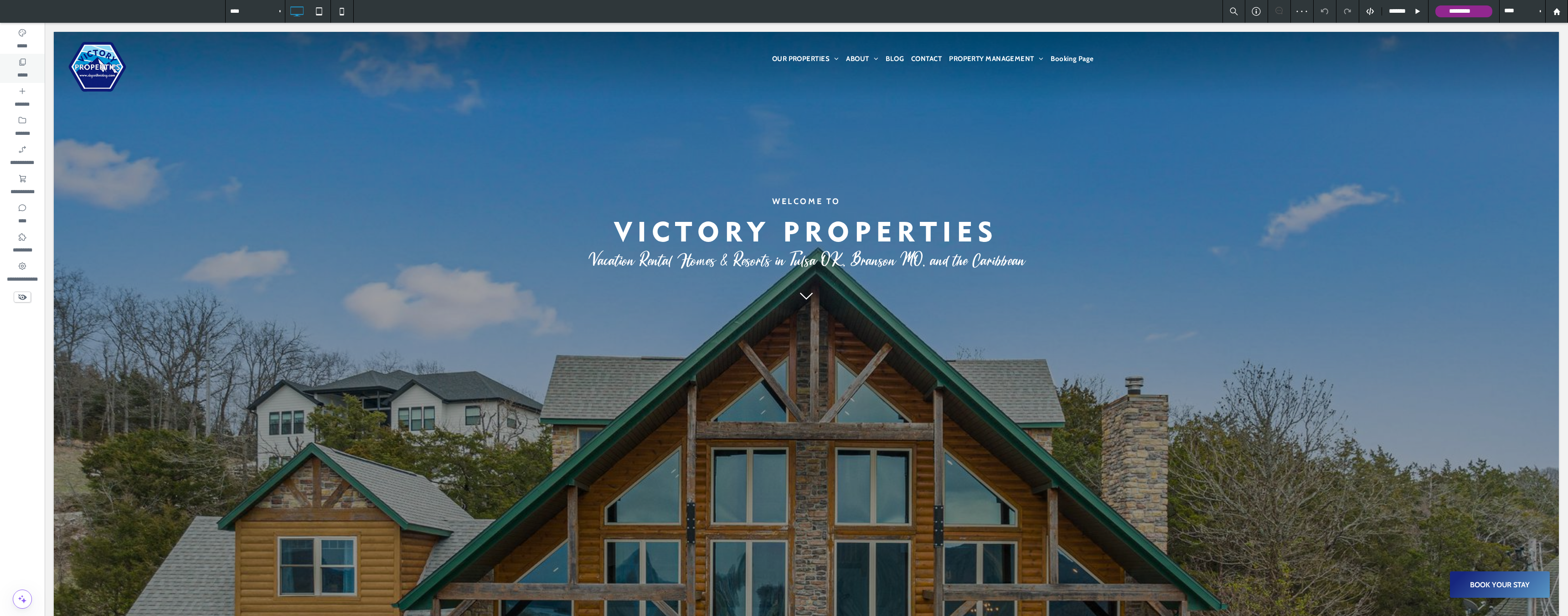click 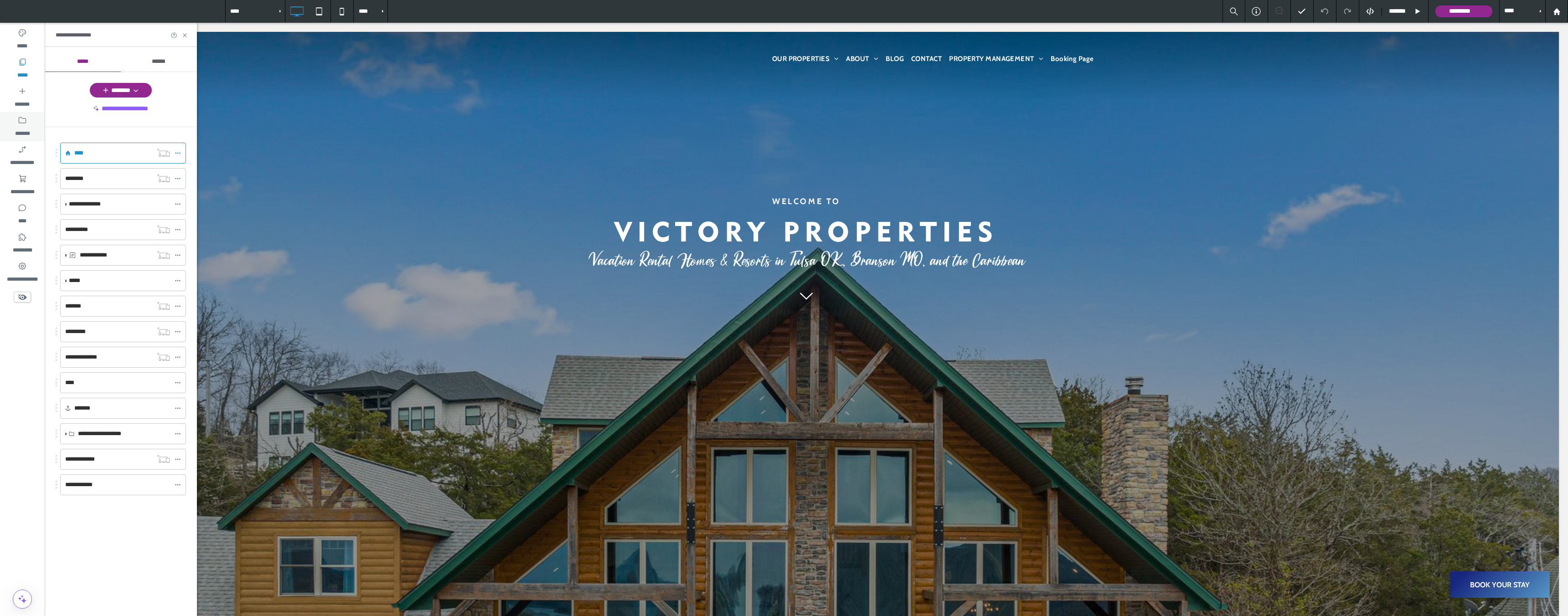 click on "*******" at bounding box center (22, 131) 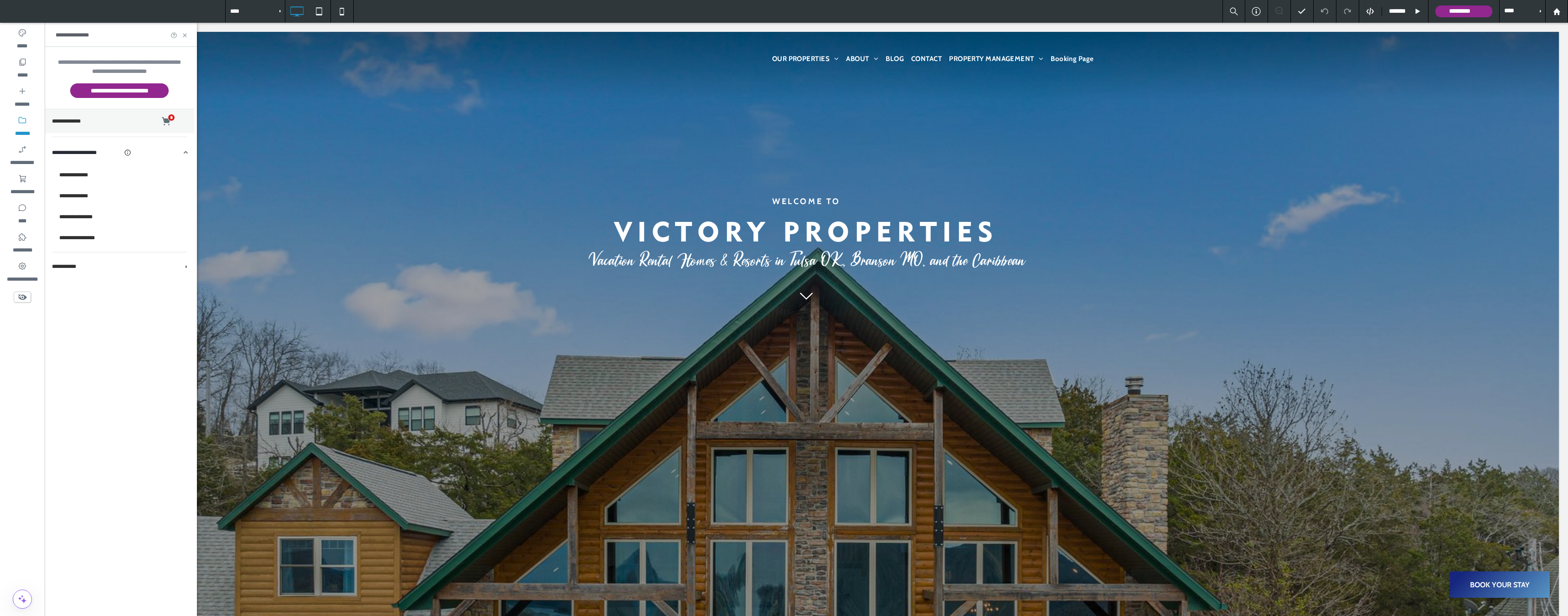 click on "**********" at bounding box center [119, 121] 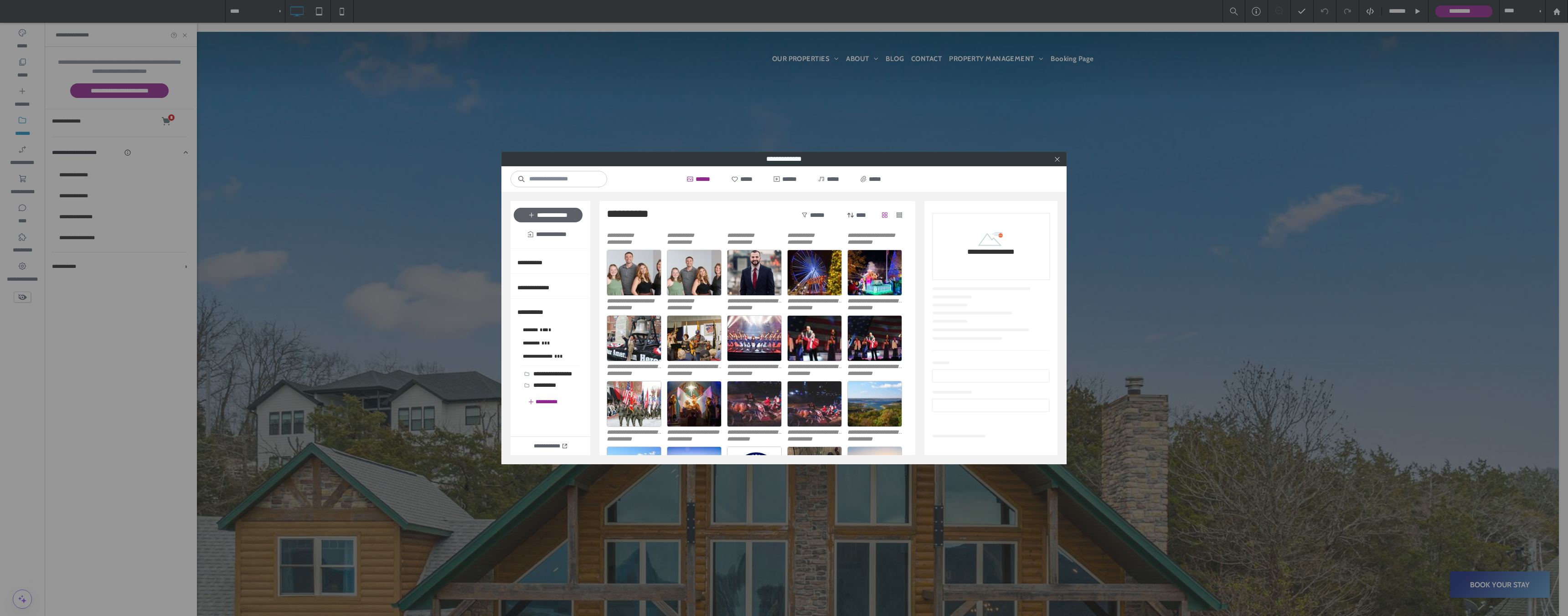 scroll, scrollTop: 1639, scrollLeft: 0, axis: vertical 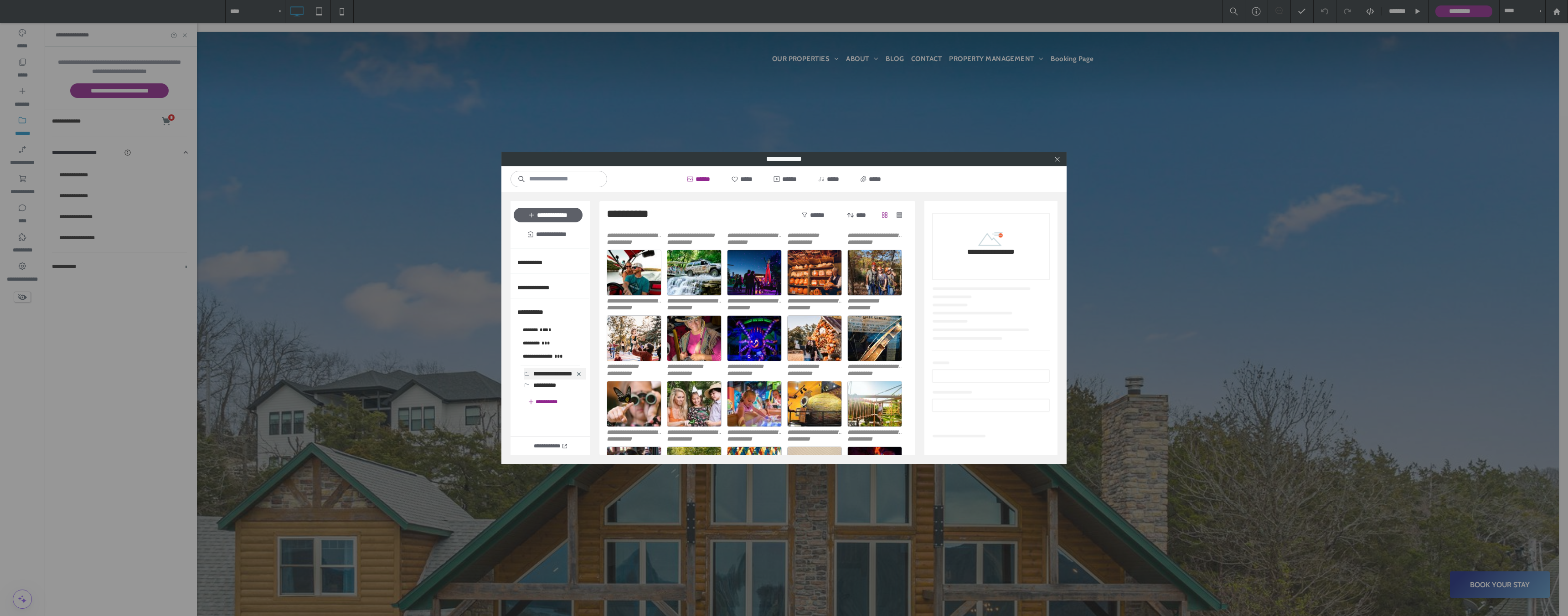 click on "**********" at bounding box center [552, 374] 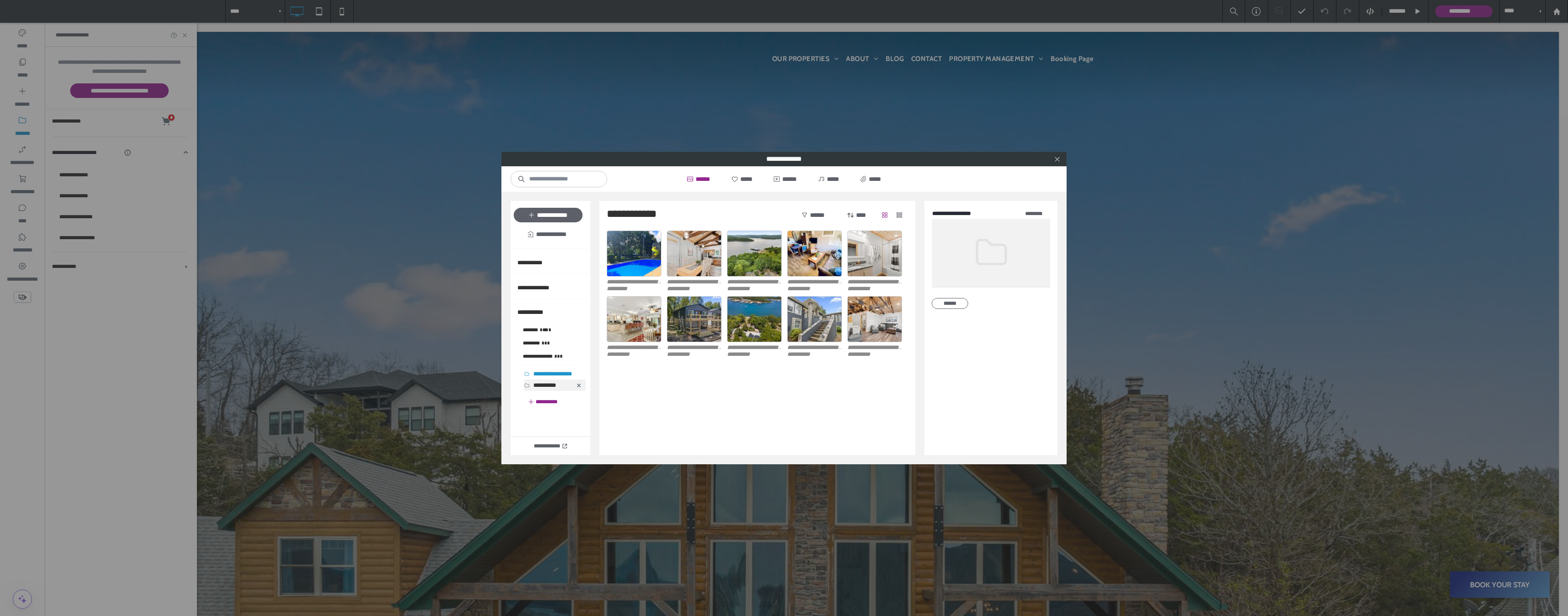 click on "**********" at bounding box center [545, 385] 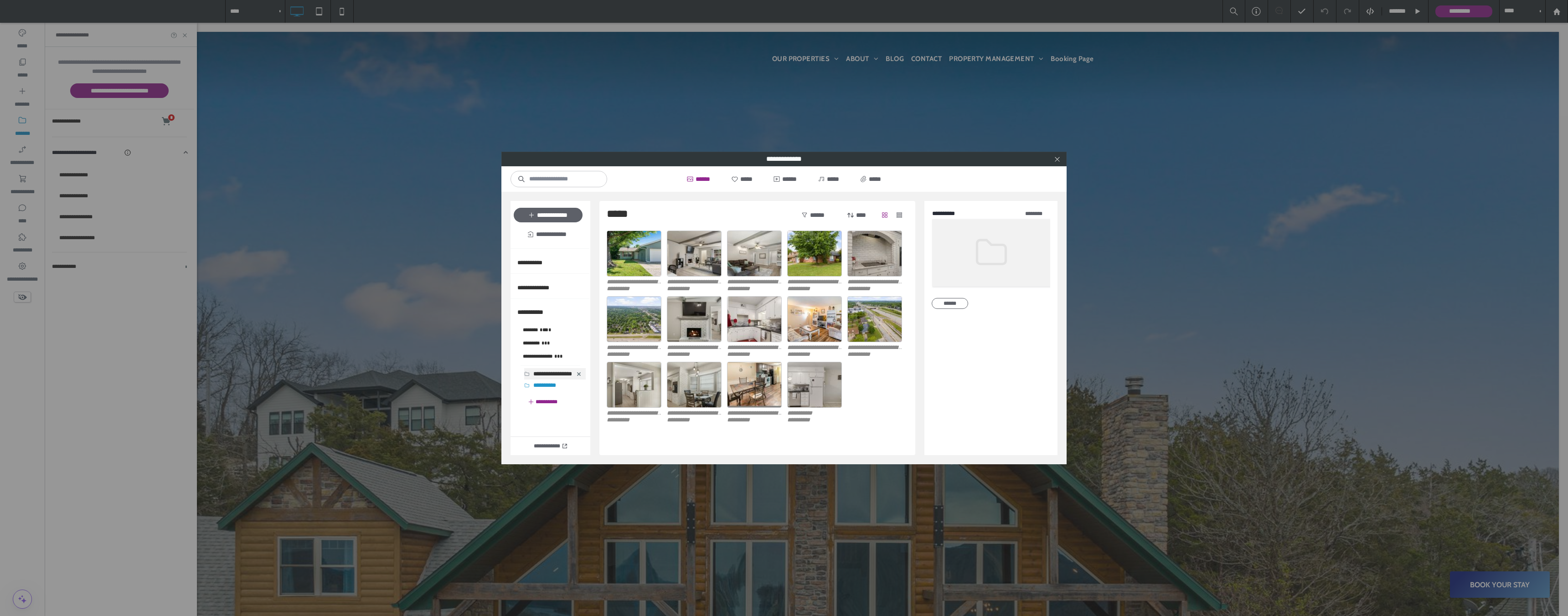 click on "**********" at bounding box center [552, 374] 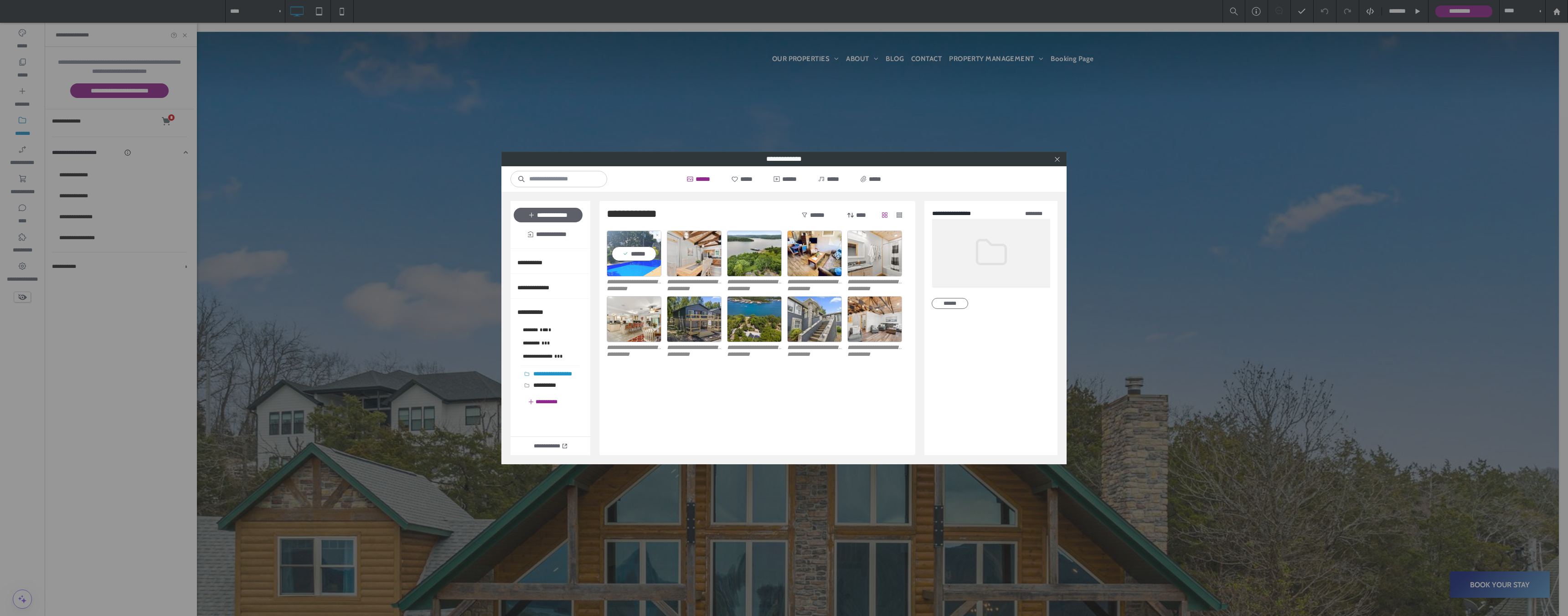 click on "******" at bounding box center (634, 253) 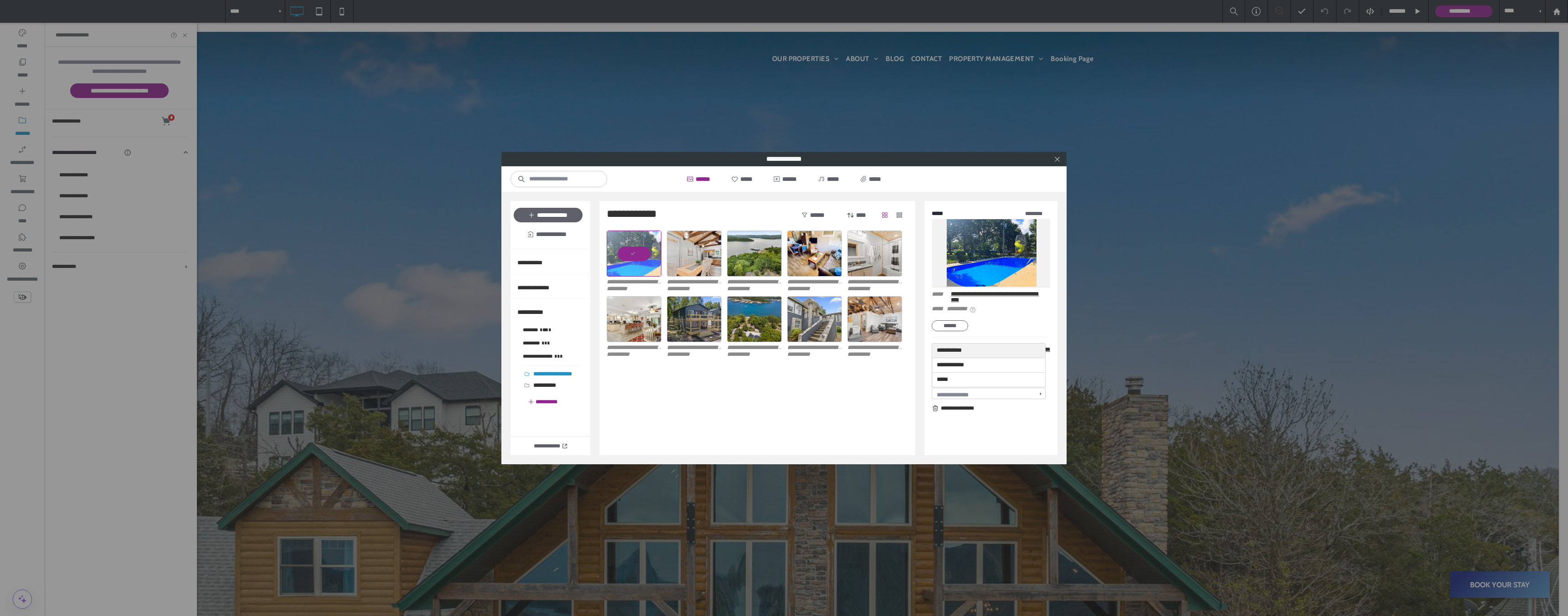 click on "****** ***** ****** ***** *****" at bounding box center [784, 179] 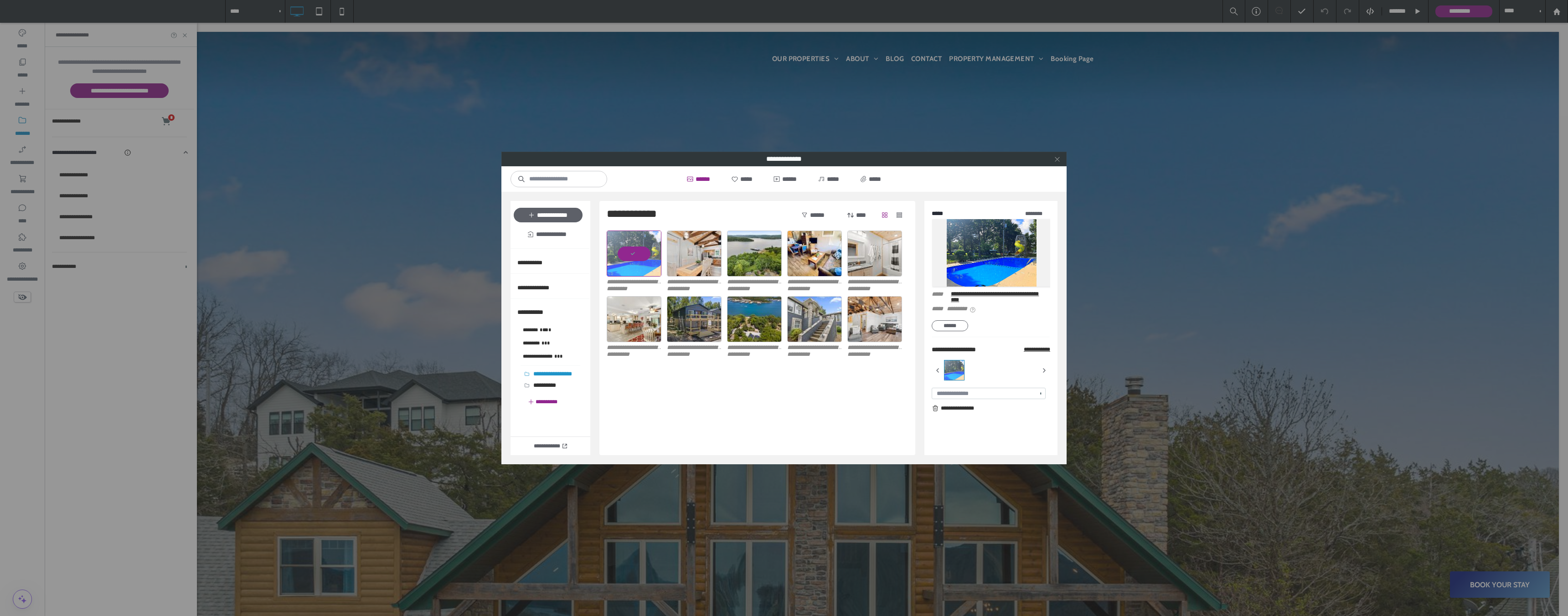 click 